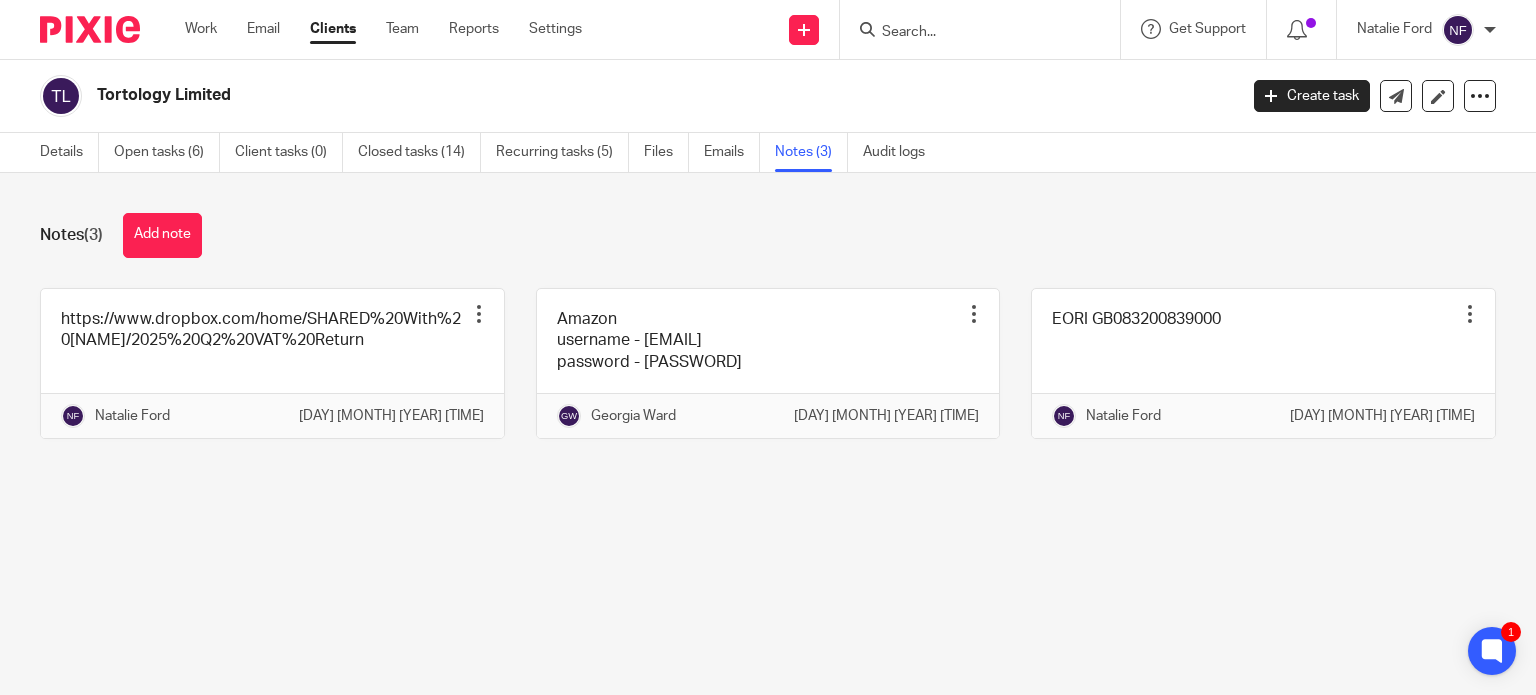 scroll, scrollTop: 0, scrollLeft: 0, axis: both 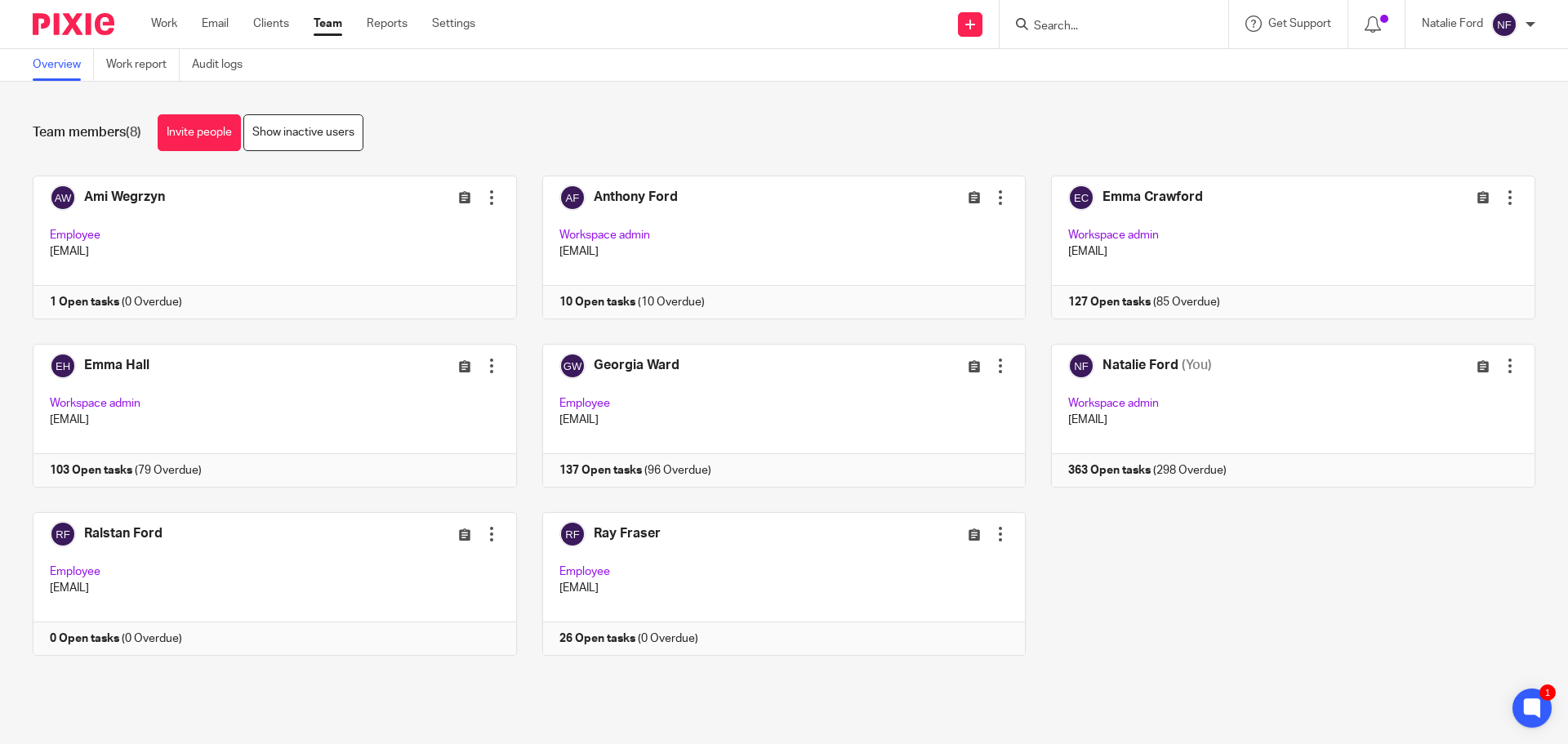 click at bounding box center (1106, 27) 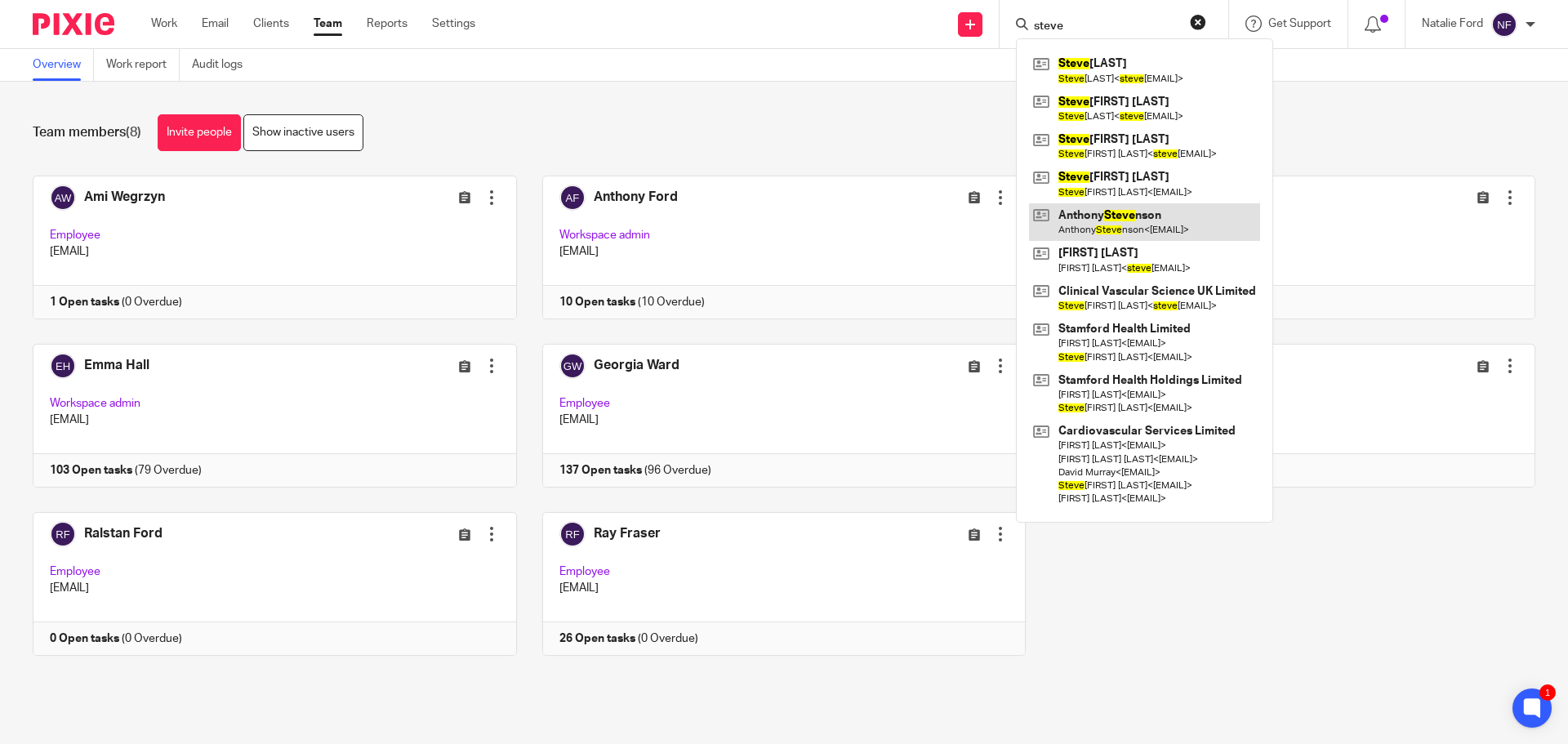 type on "steve" 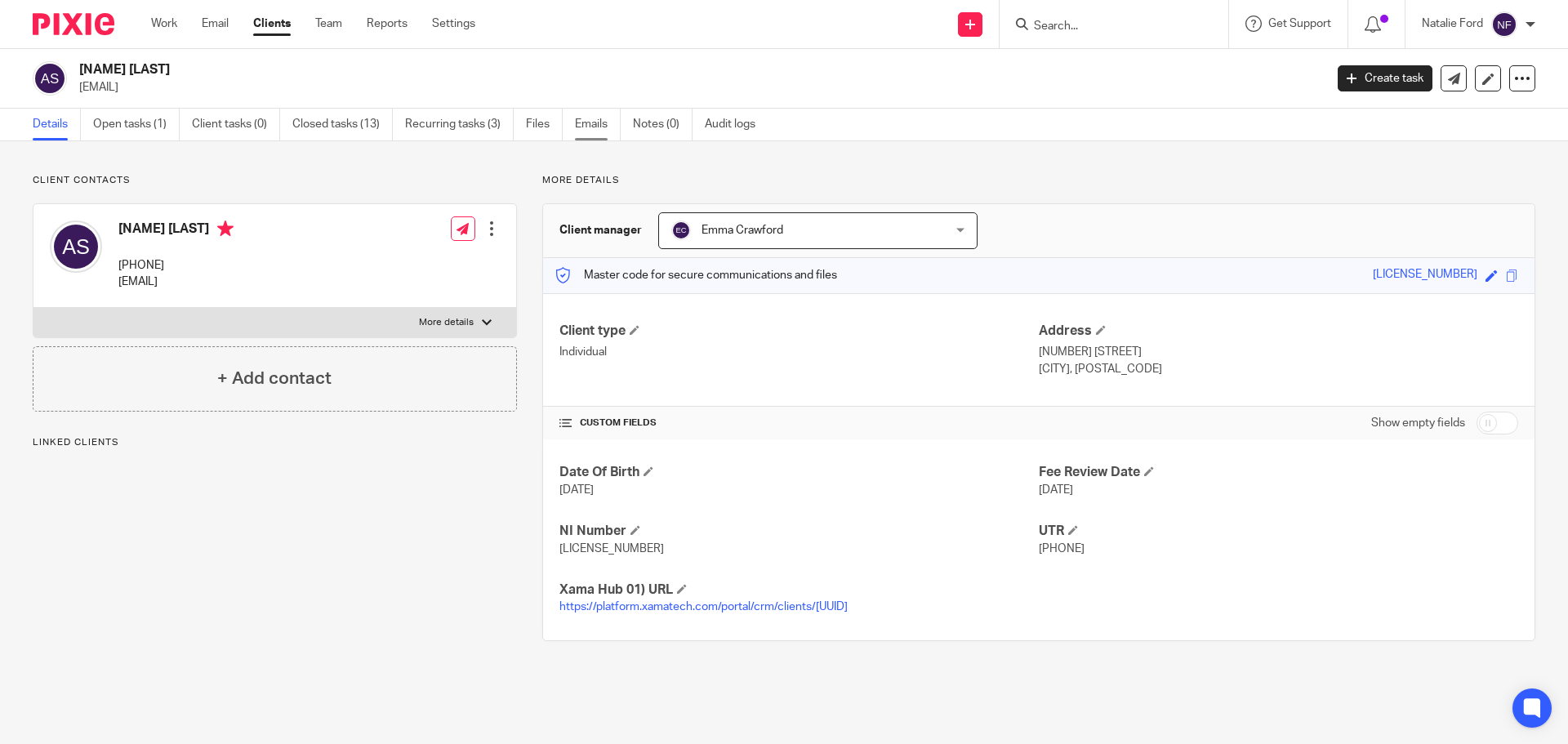 scroll, scrollTop: 0, scrollLeft: 0, axis: both 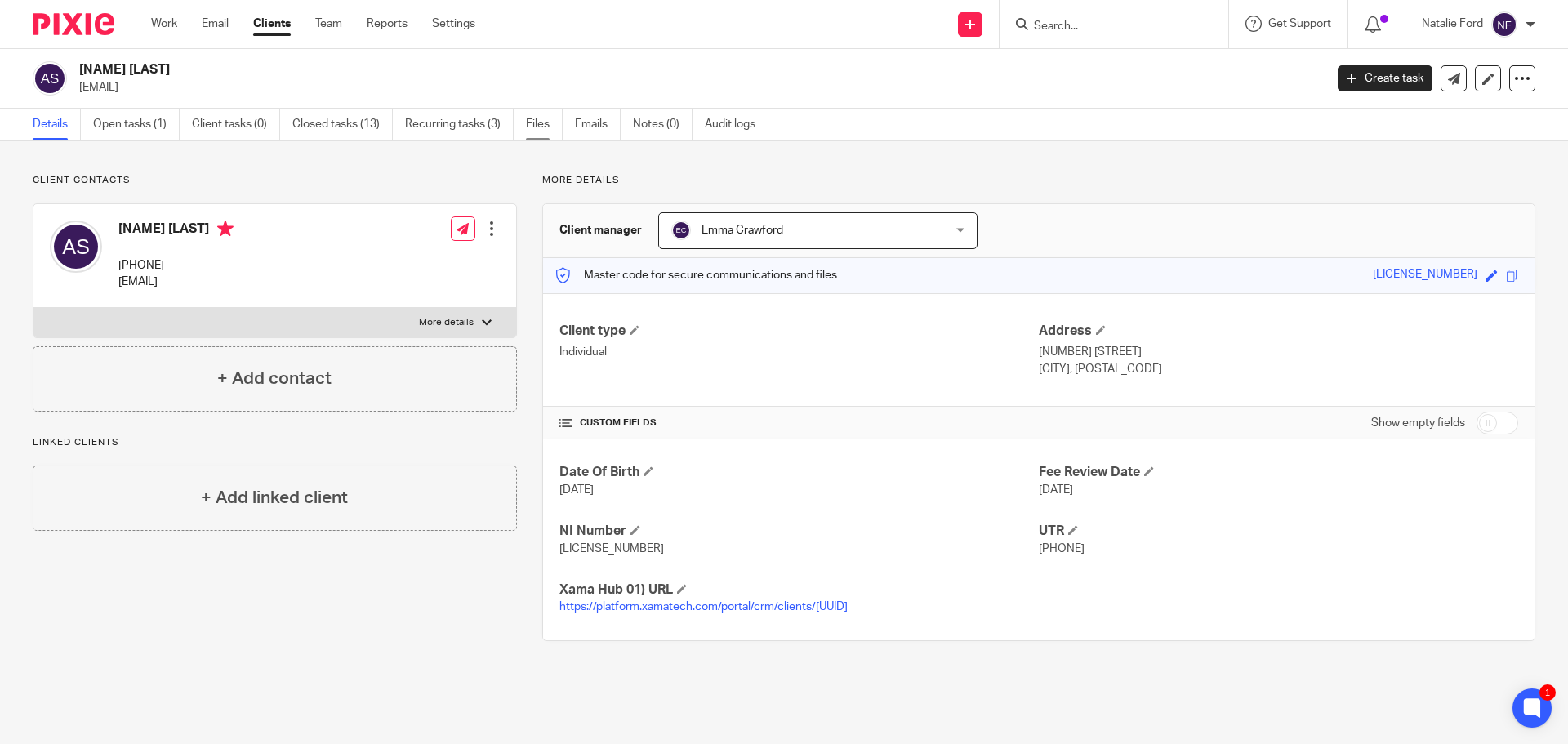 click on "Files" at bounding box center [544, 124] 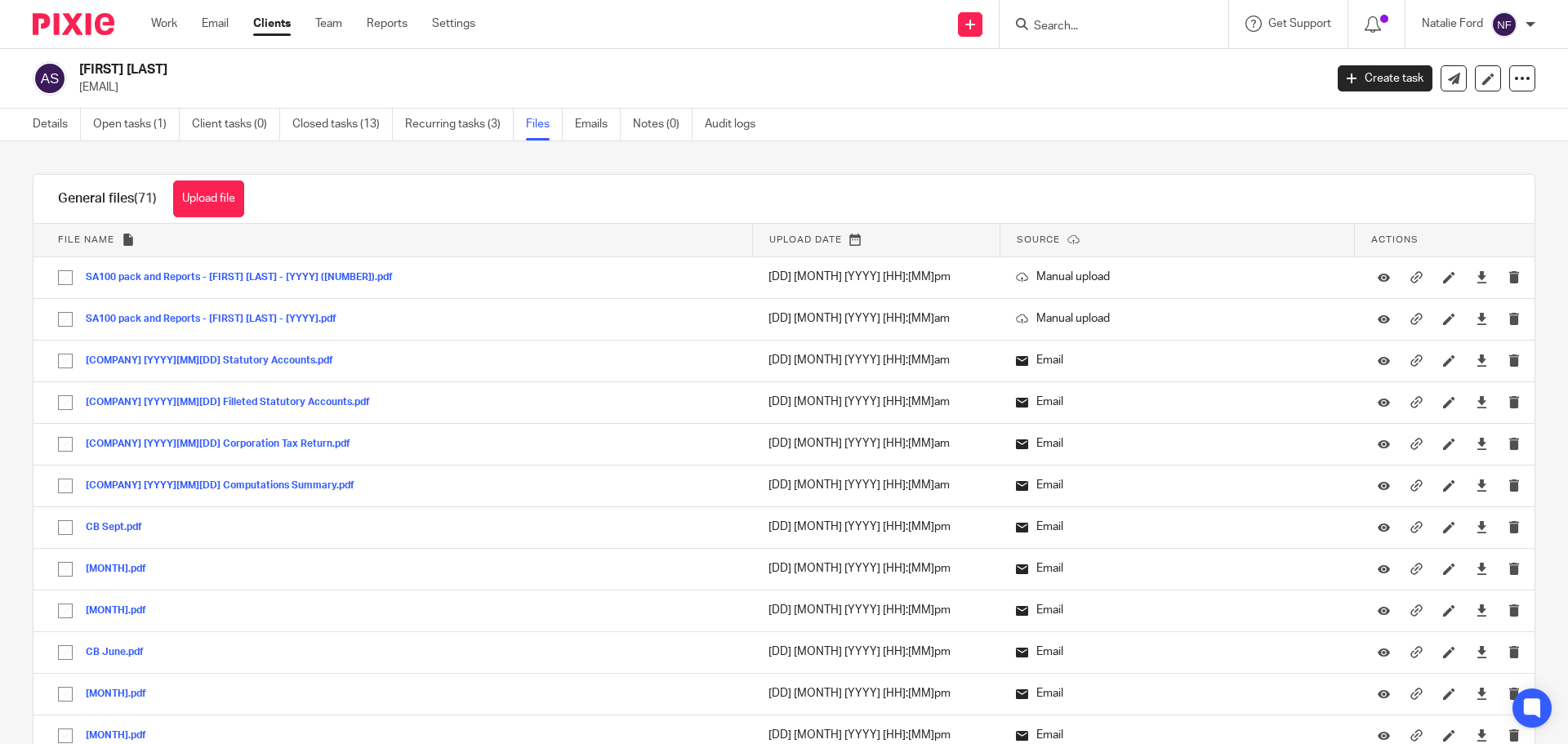 scroll, scrollTop: 0, scrollLeft: 0, axis: both 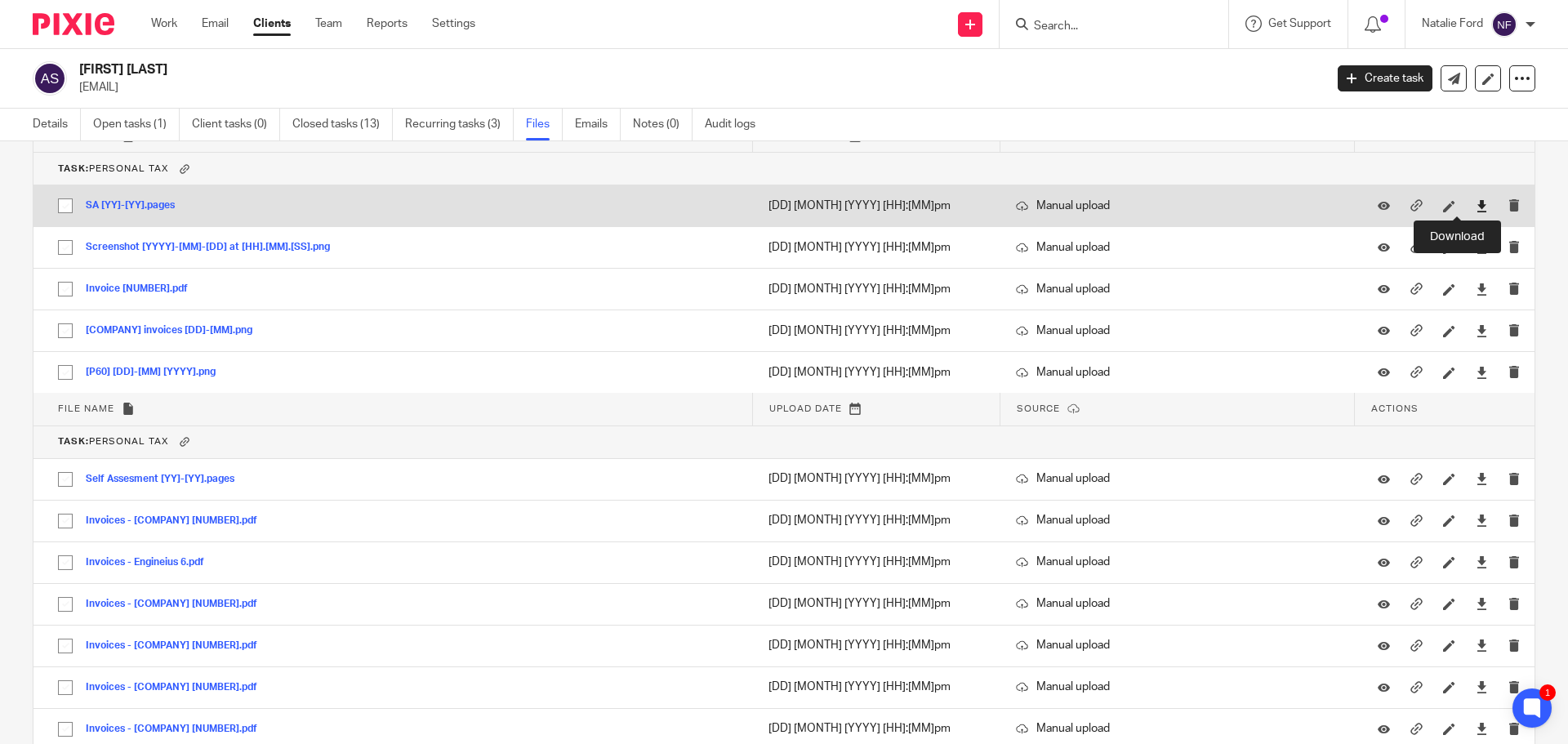 click at bounding box center [1481, 206] 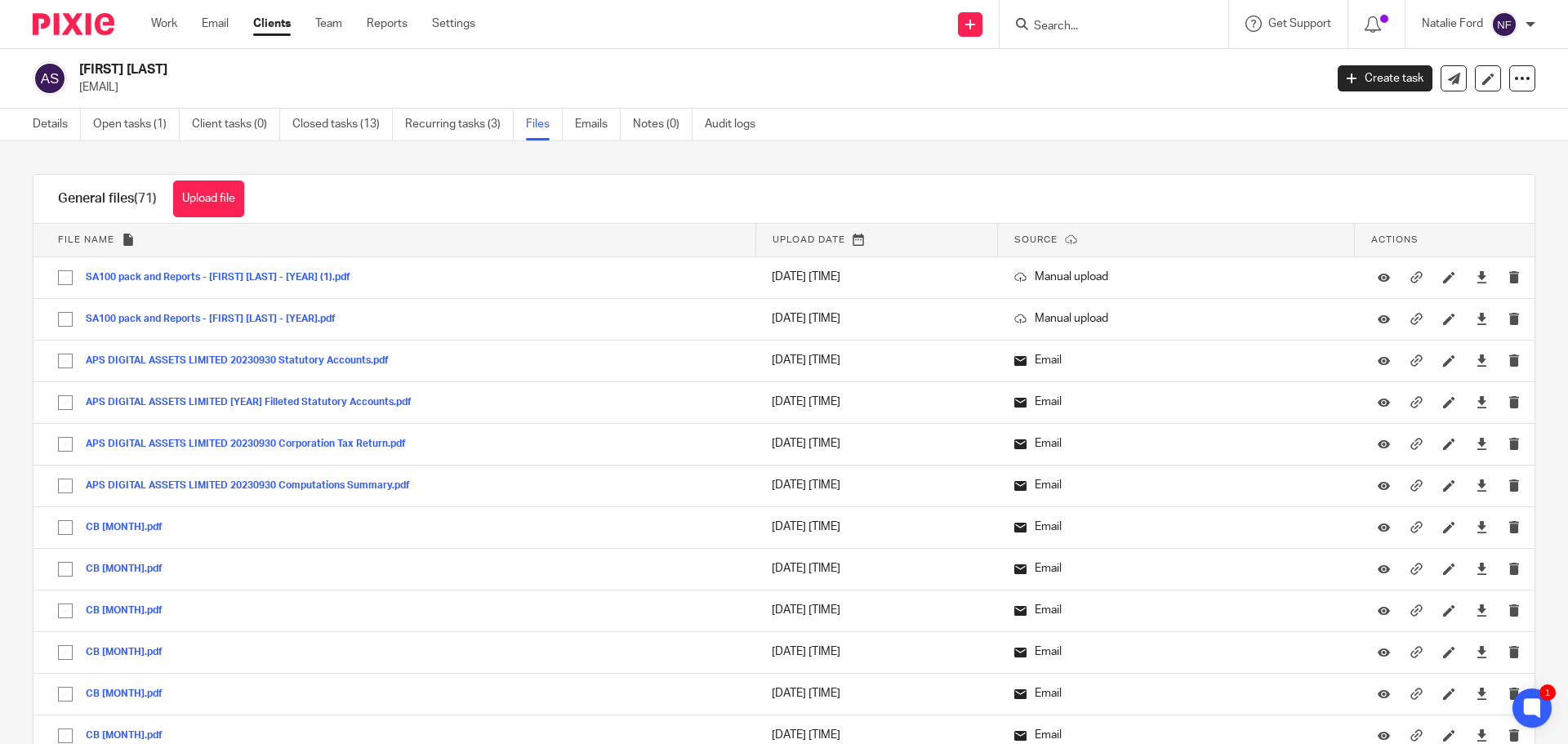 scroll, scrollTop: 0, scrollLeft: 0, axis: both 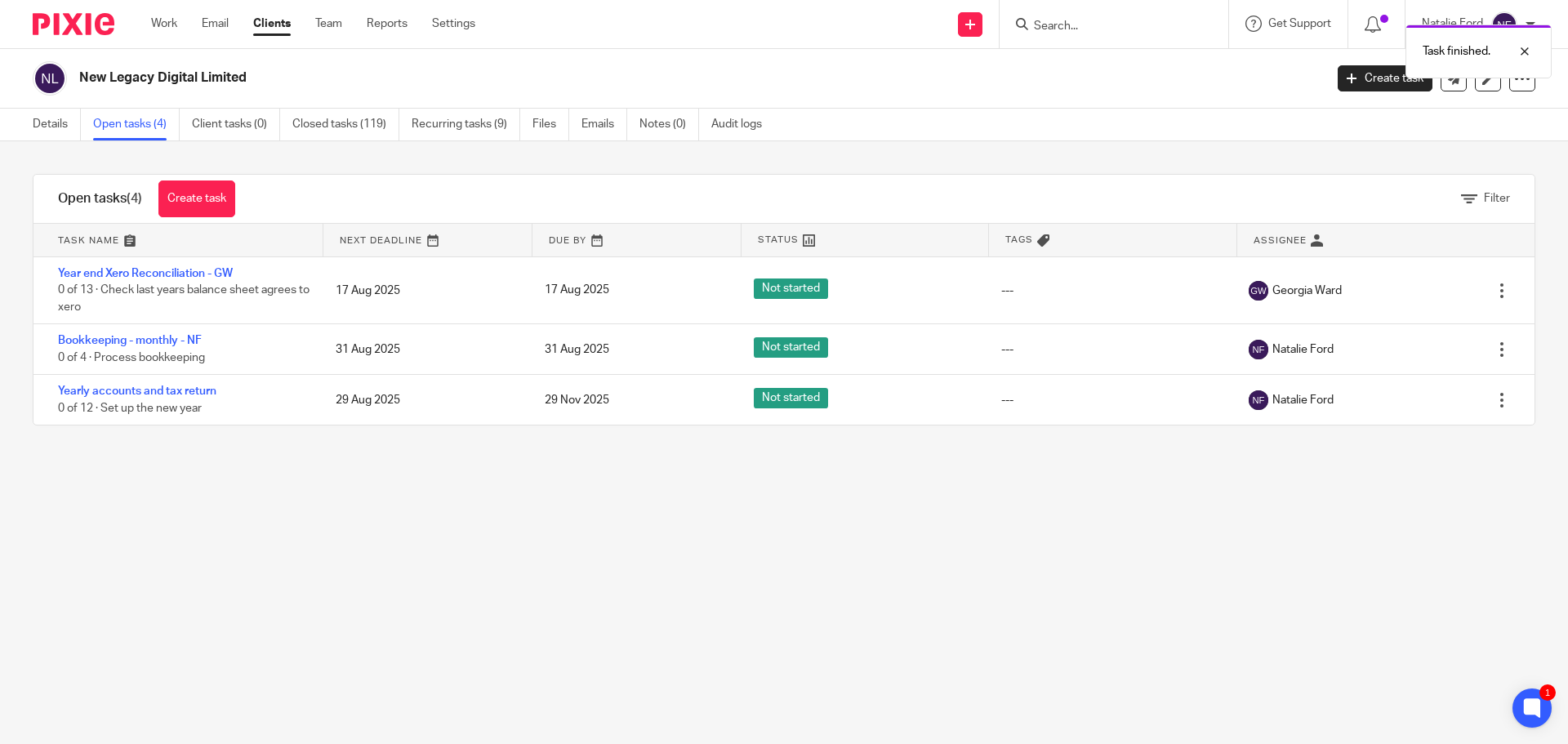 click on "Edit task
Delete" at bounding box center [1449, 290] 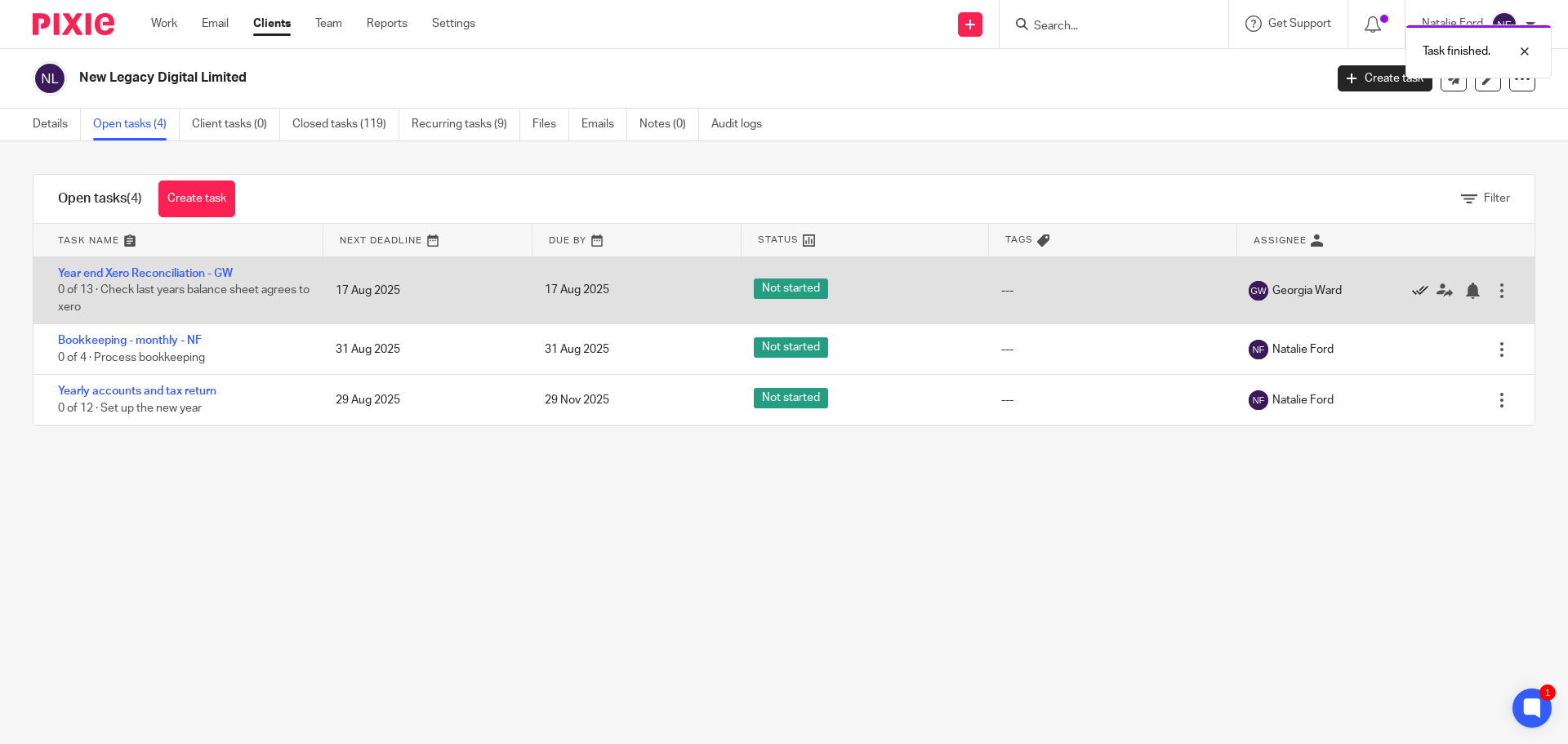 click at bounding box center [1420, 291] 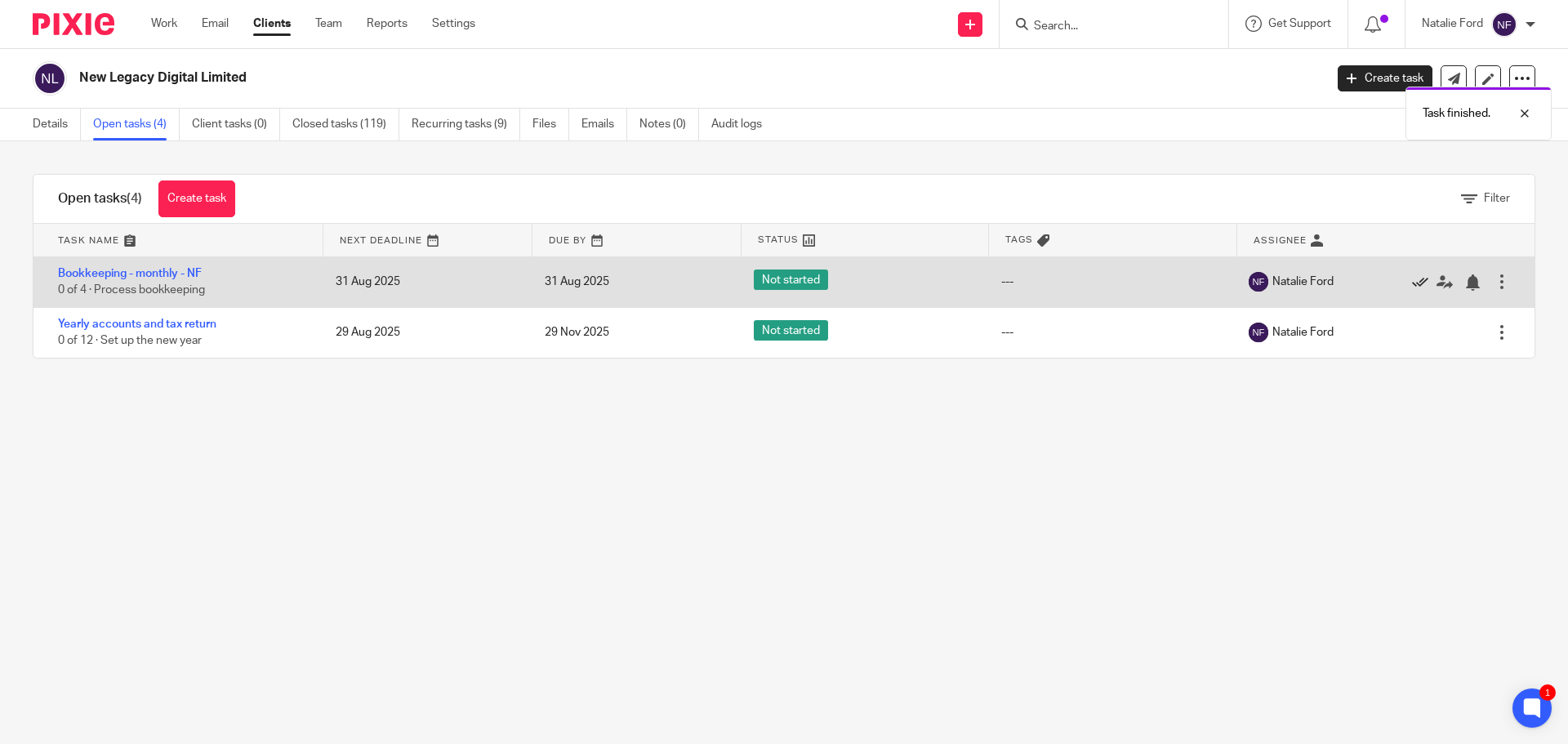 click at bounding box center (1420, 283) 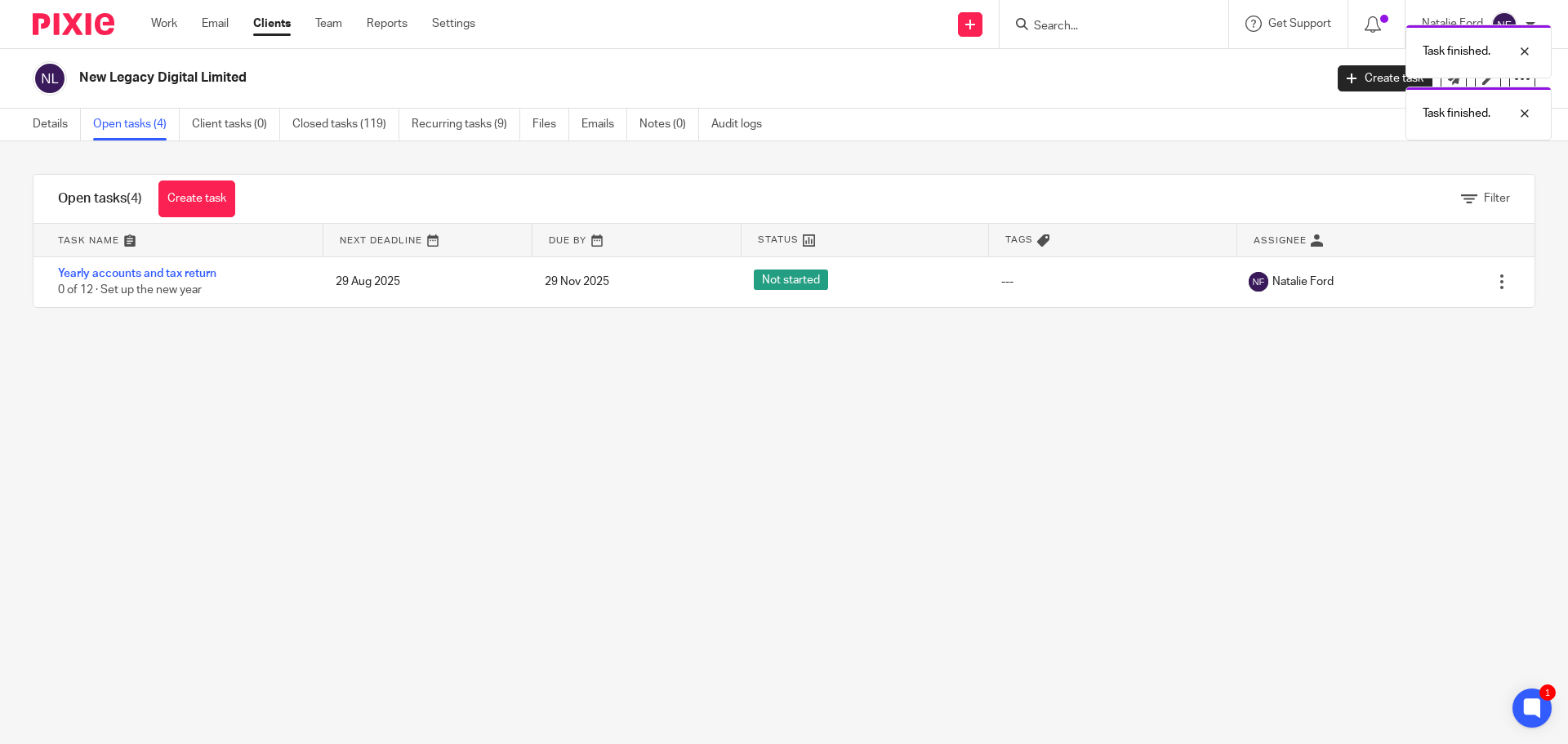 click at bounding box center [1420, 283] 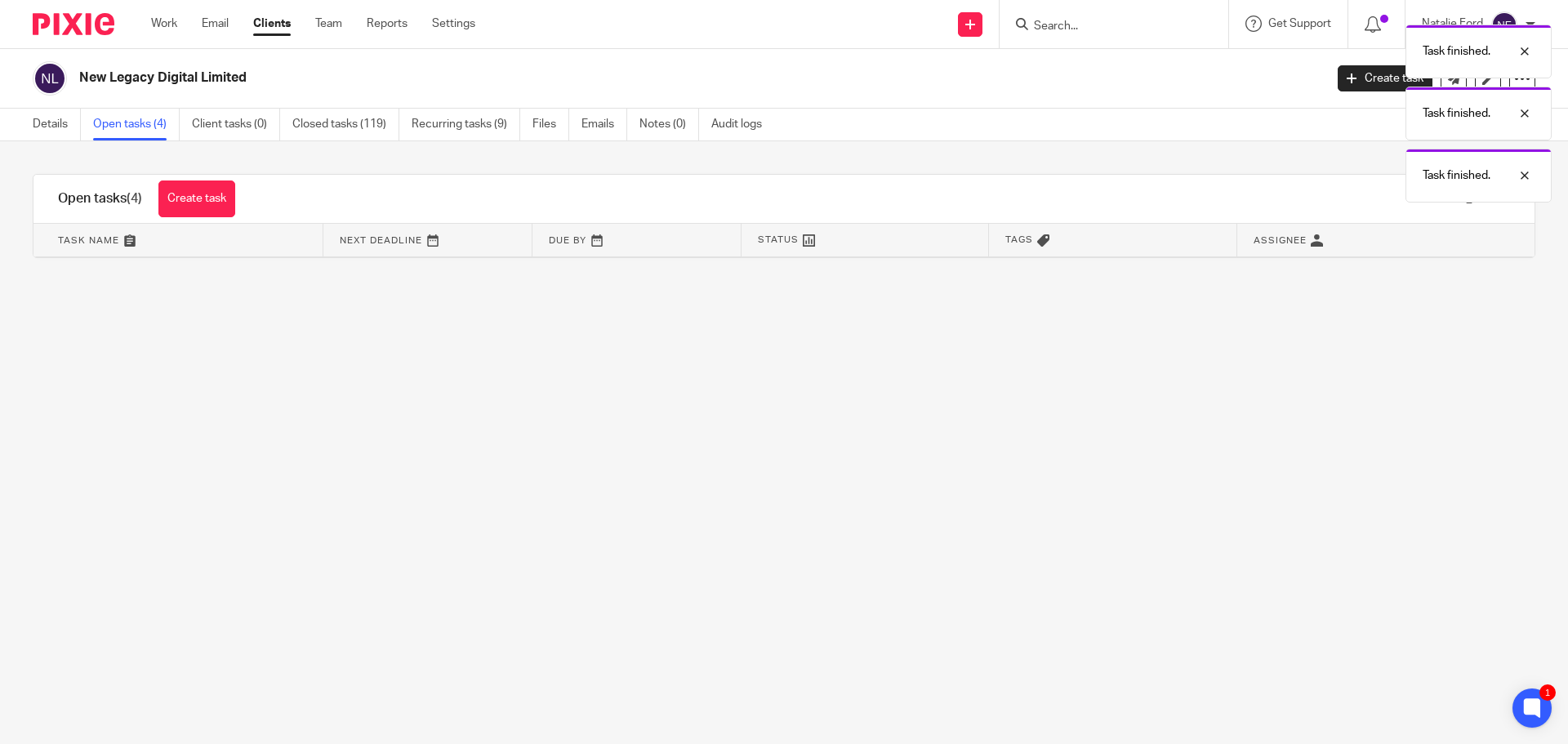 click on "Details
Open tasks (4)
Client tasks (0)
Closed tasks (119)
Recurring tasks (9)
Files
Emails
Notes (0)
Audit logs" at bounding box center [784, 125] 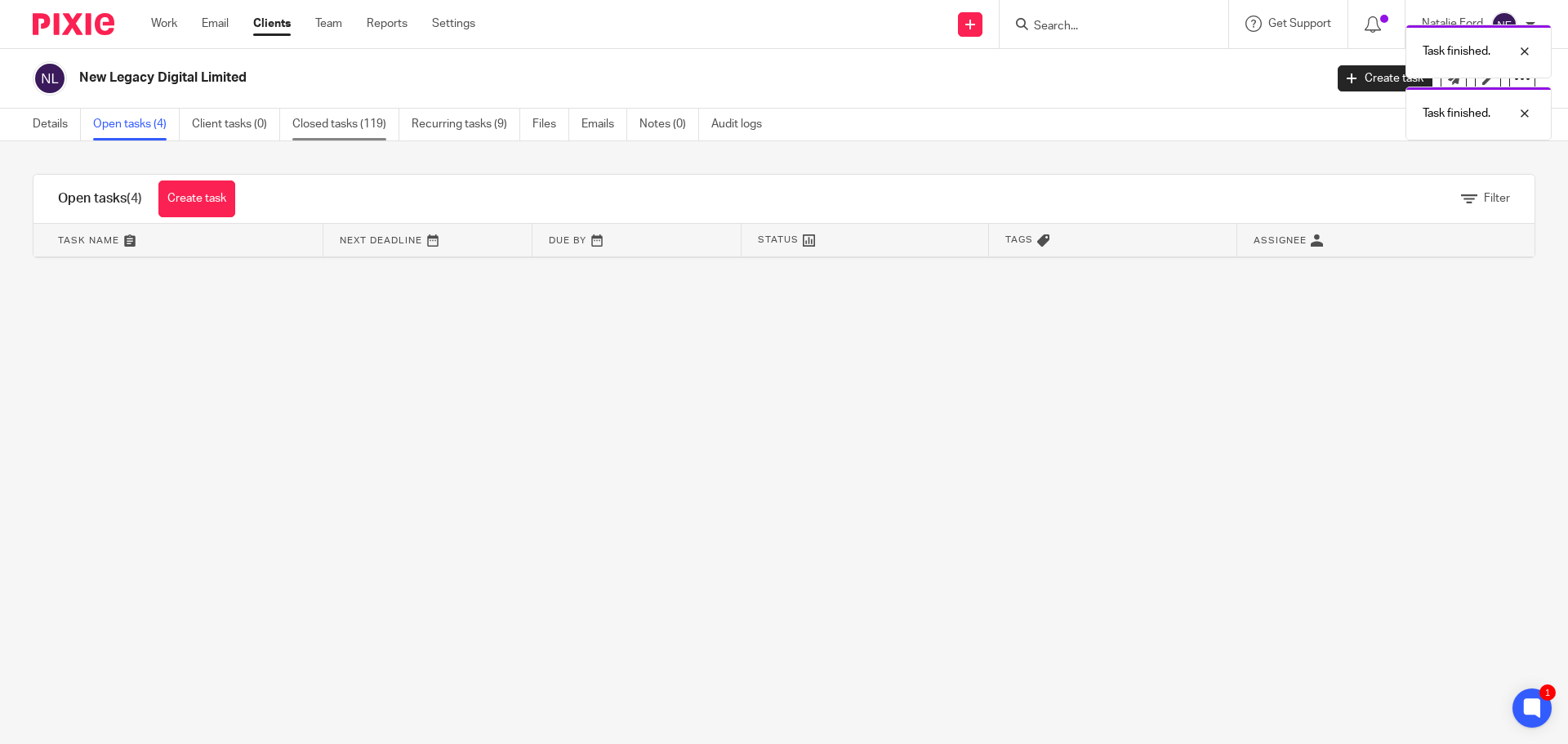 click on "Closed tasks (119)" at bounding box center [345, 124] 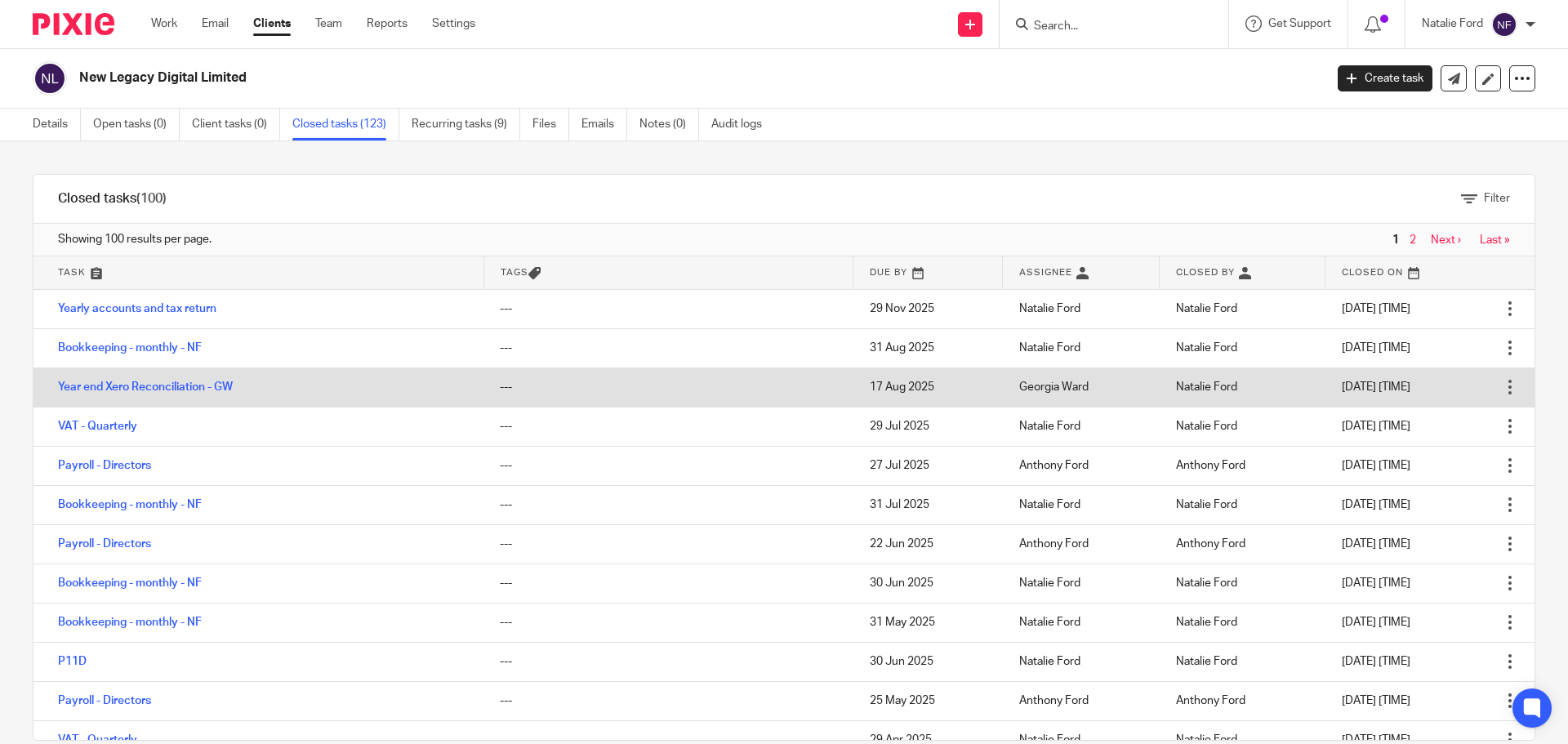 scroll, scrollTop: 0, scrollLeft: 0, axis: both 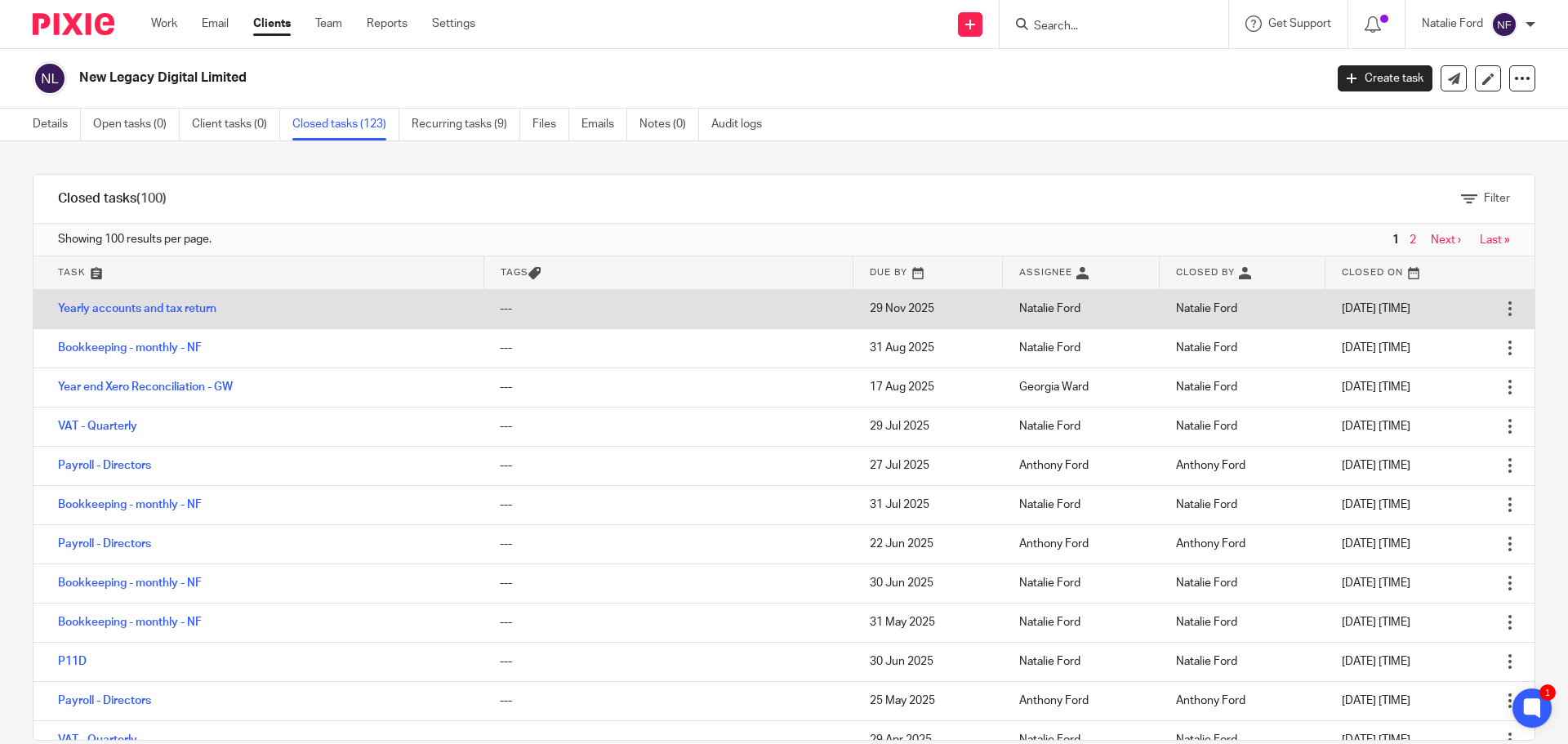 click at bounding box center [1510, 309] 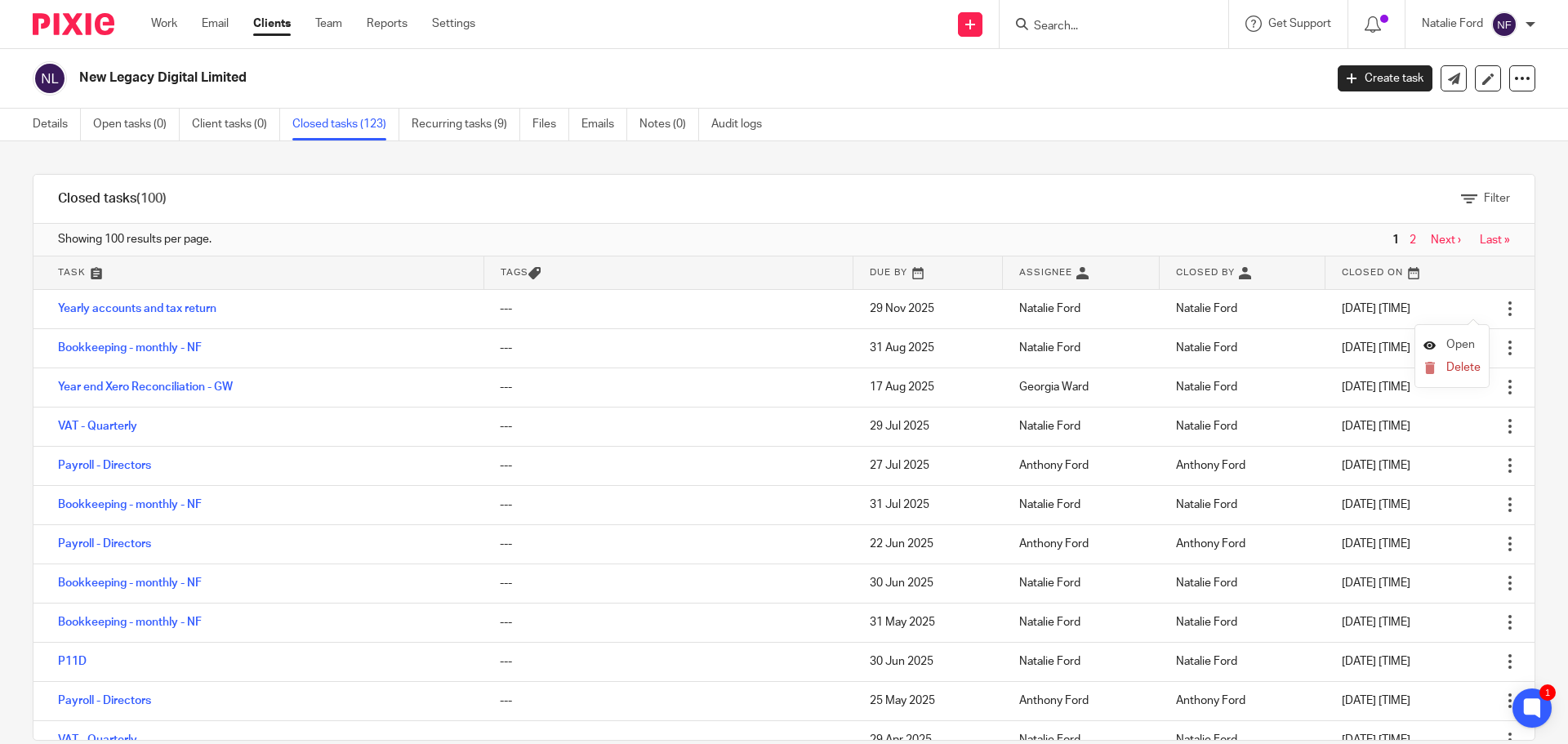 click on "Open" at bounding box center (1460, 345) 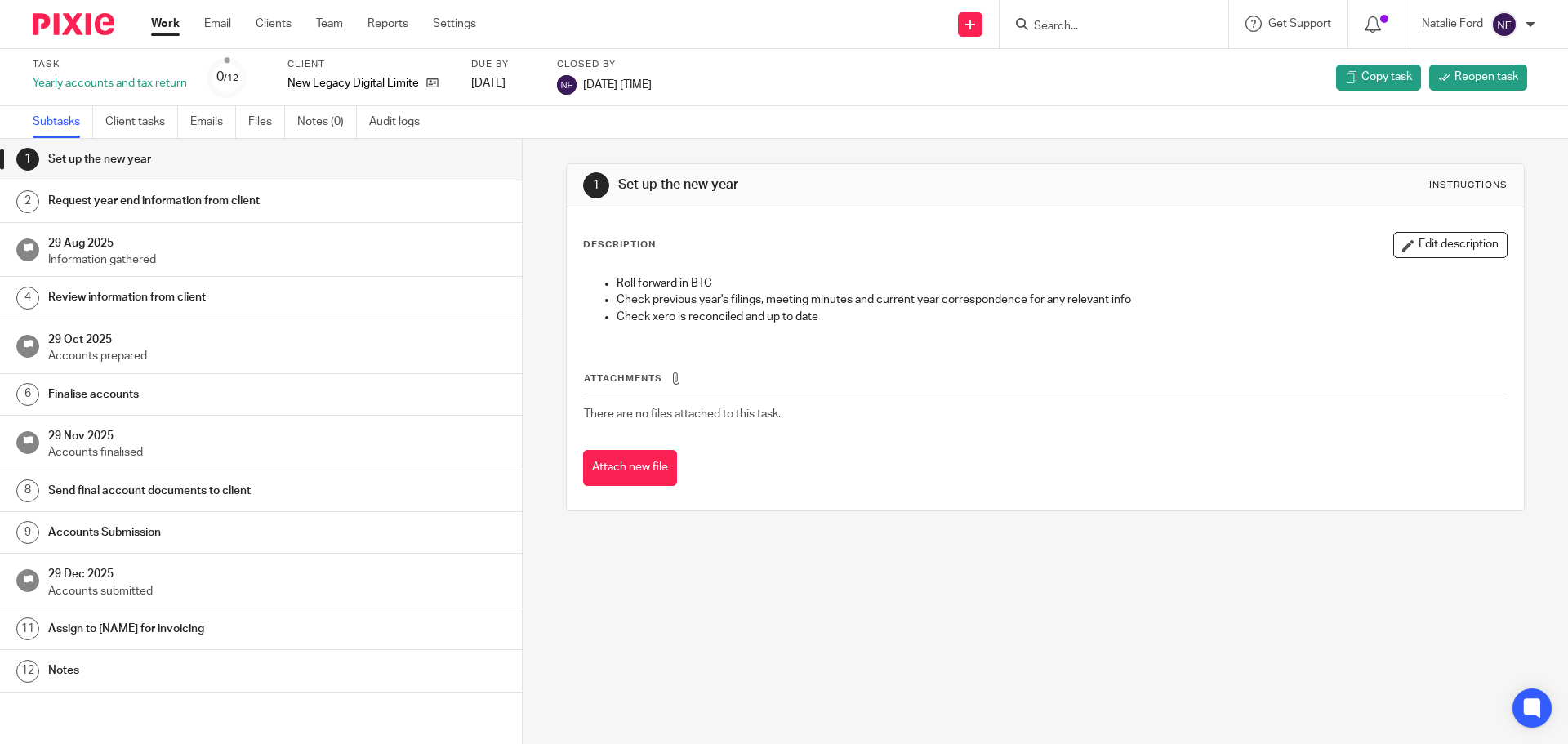 scroll, scrollTop: 0, scrollLeft: 0, axis: both 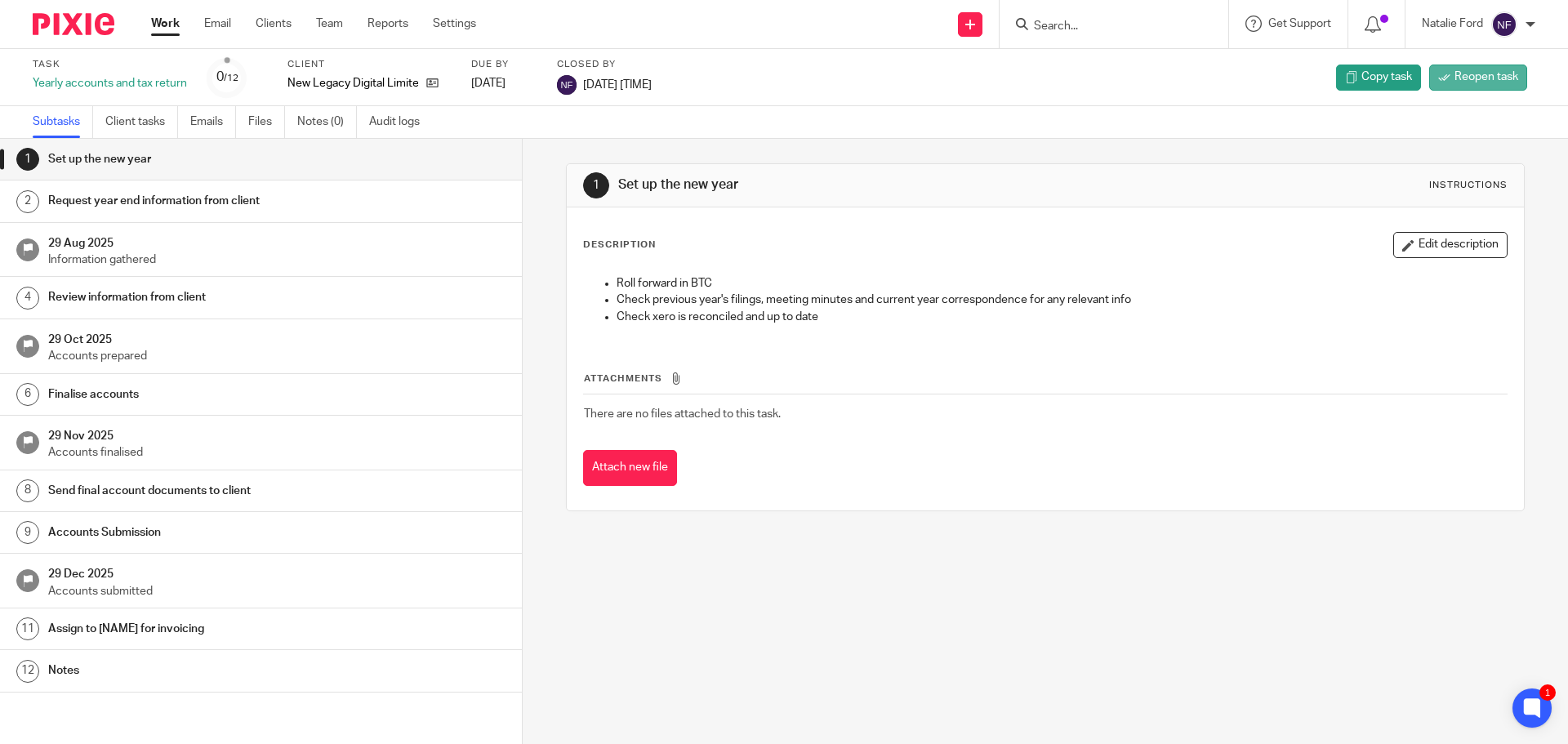 click on "Reopen task" at bounding box center [1486, 77] 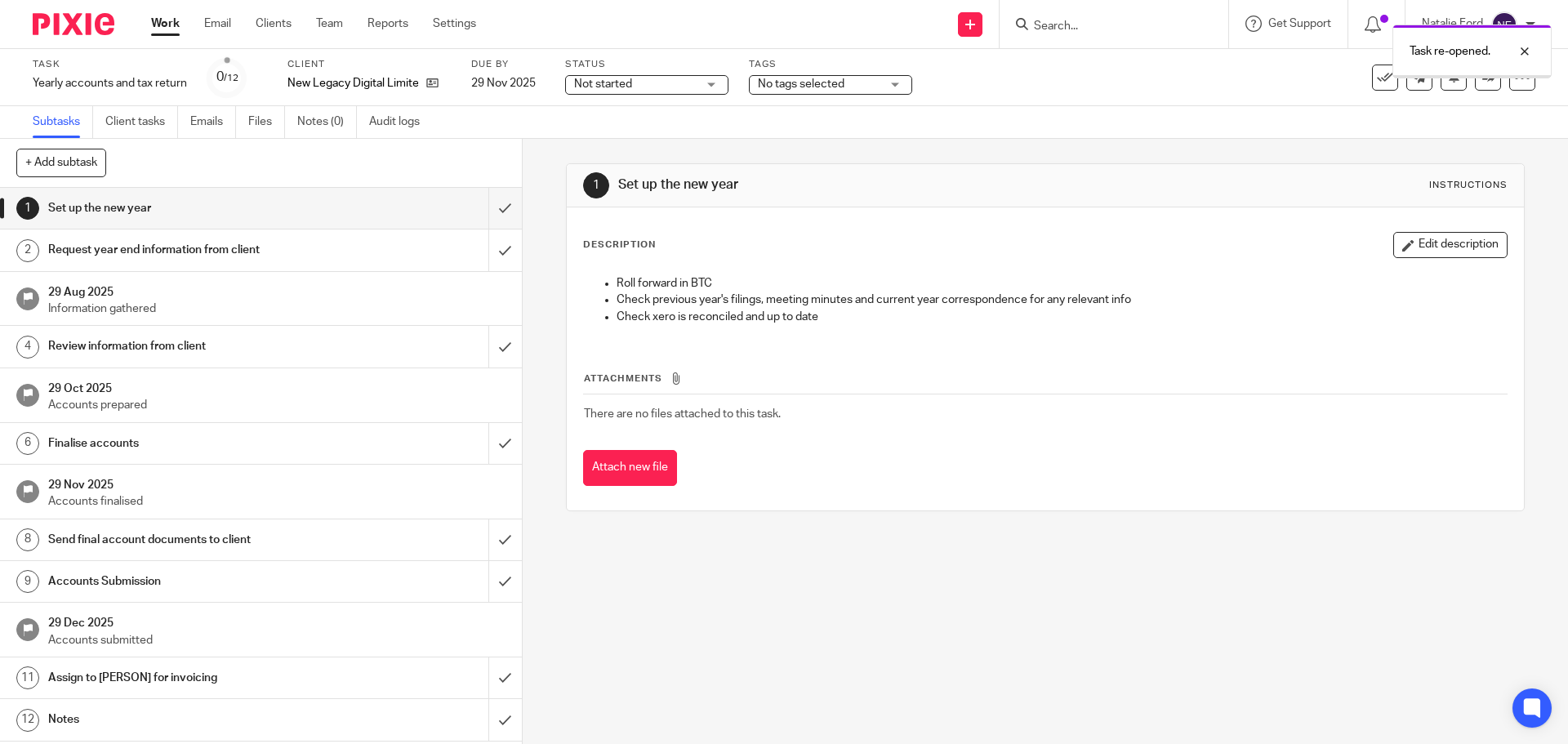 scroll, scrollTop: 0, scrollLeft: 0, axis: both 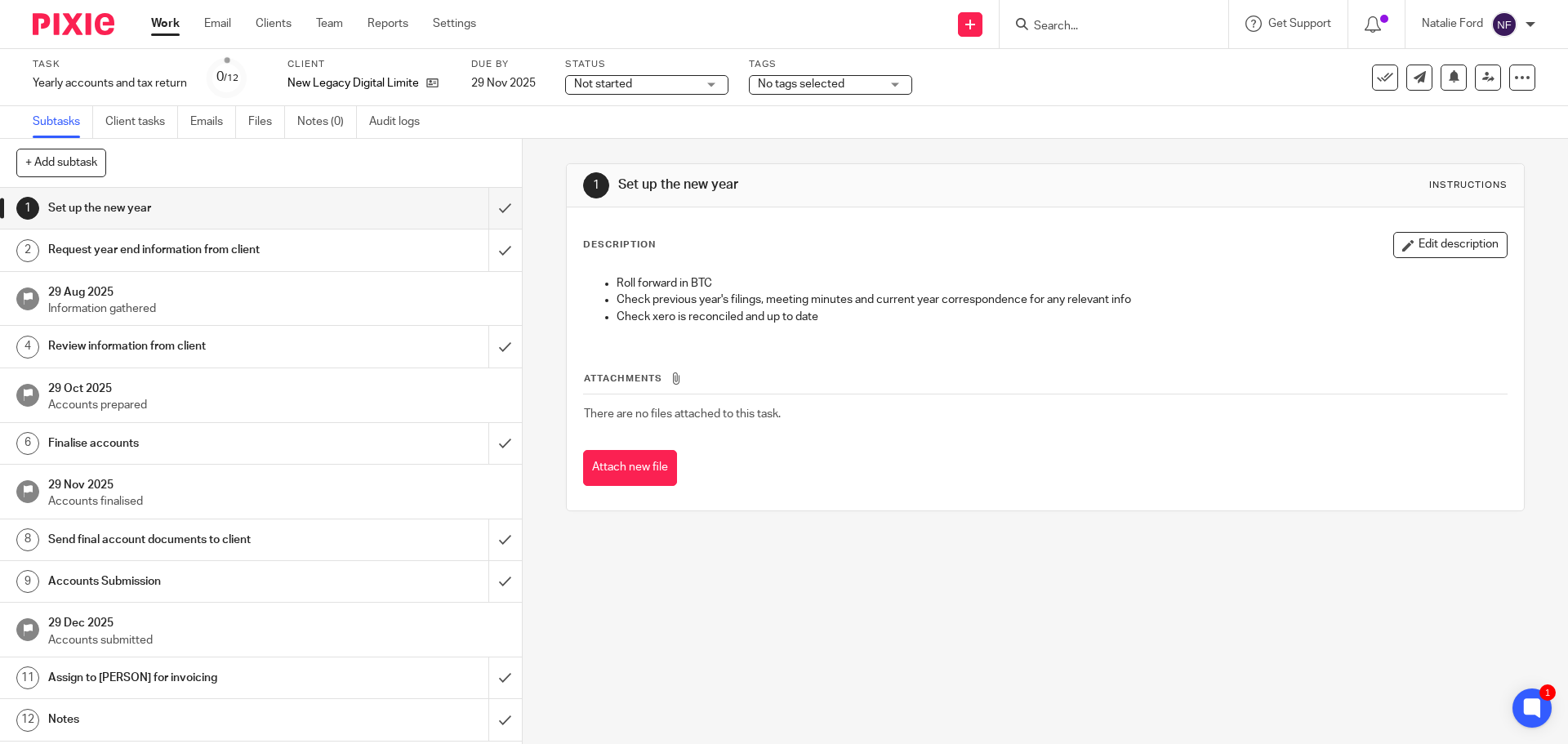 click at bounding box center (1106, 27) 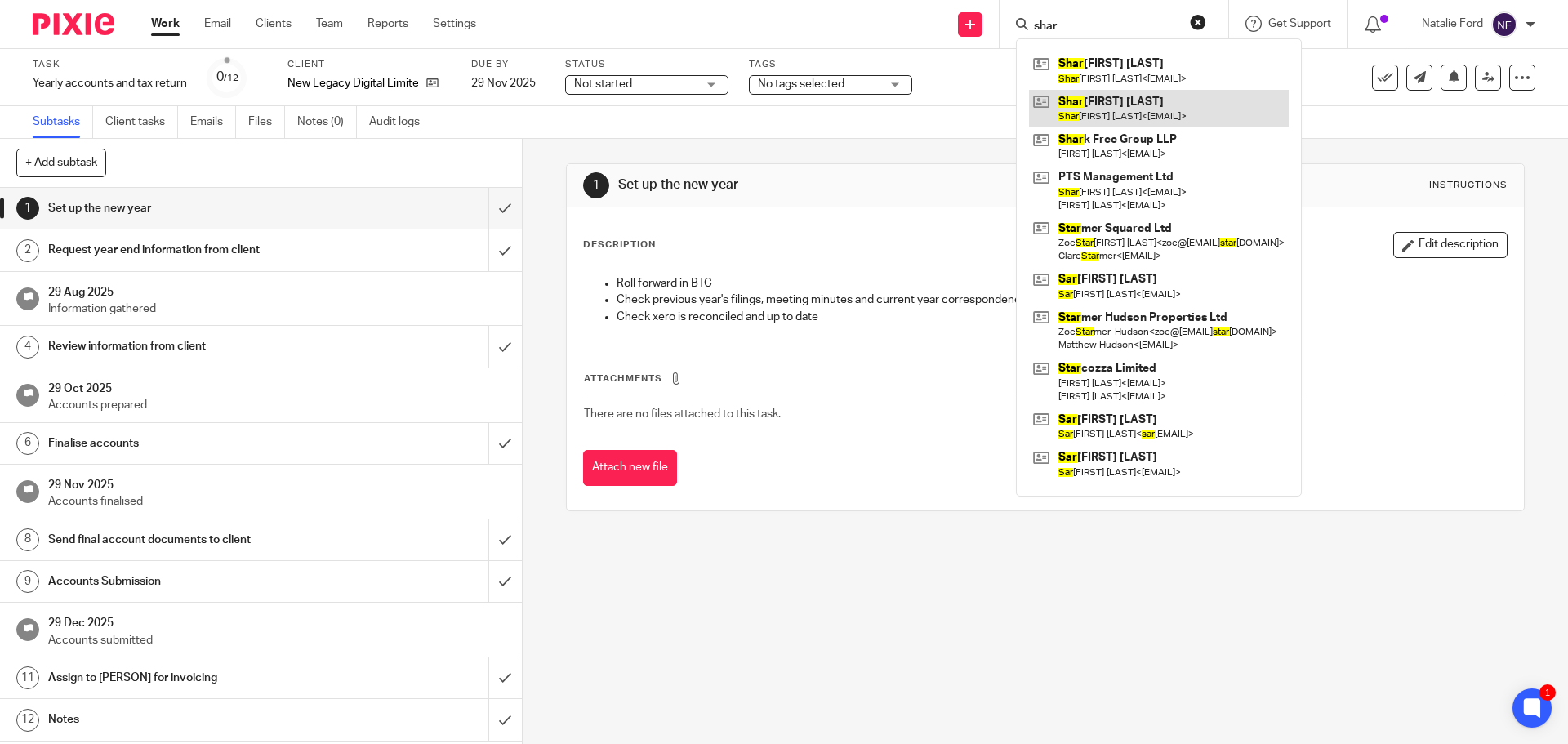 type on "shar" 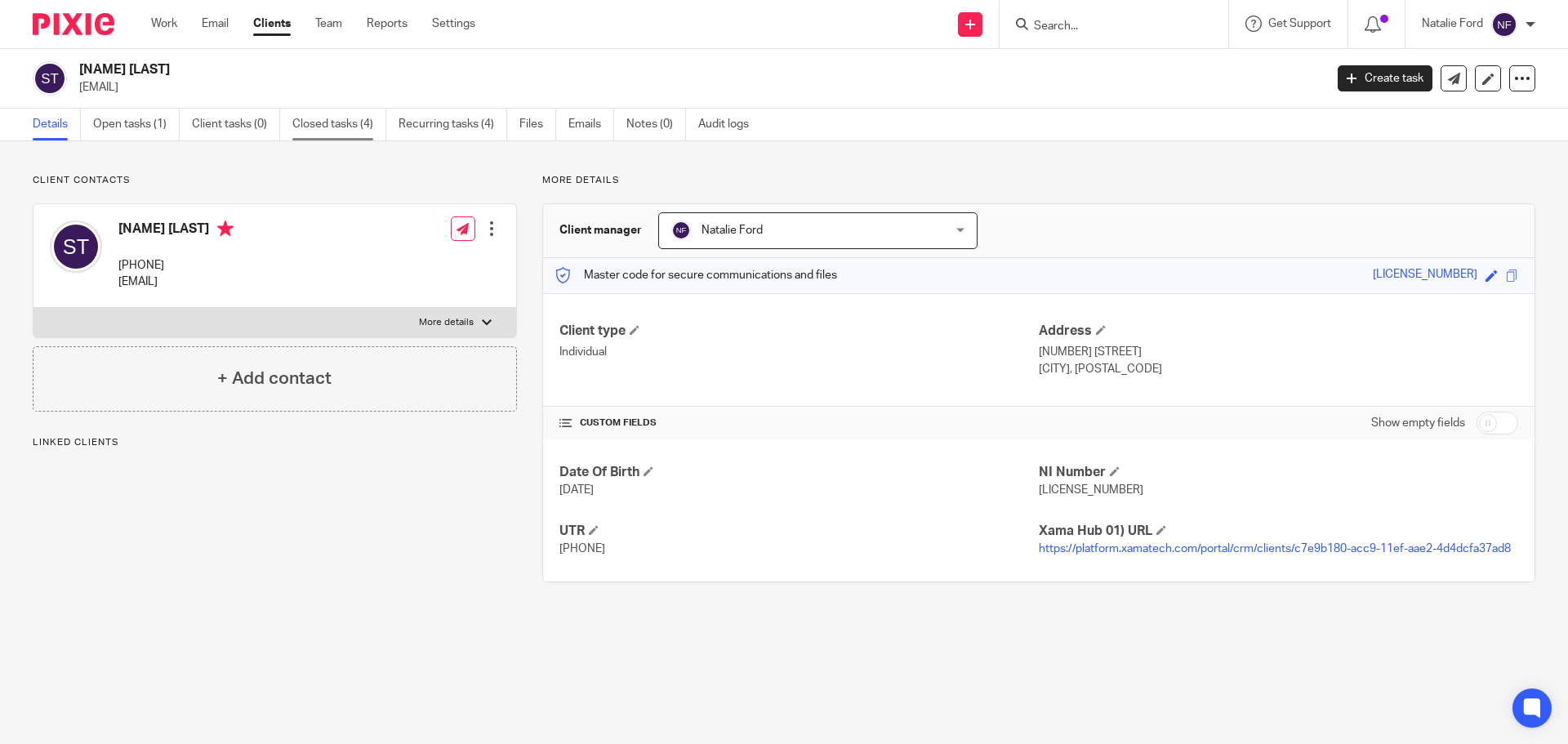 scroll, scrollTop: 0, scrollLeft: 0, axis: both 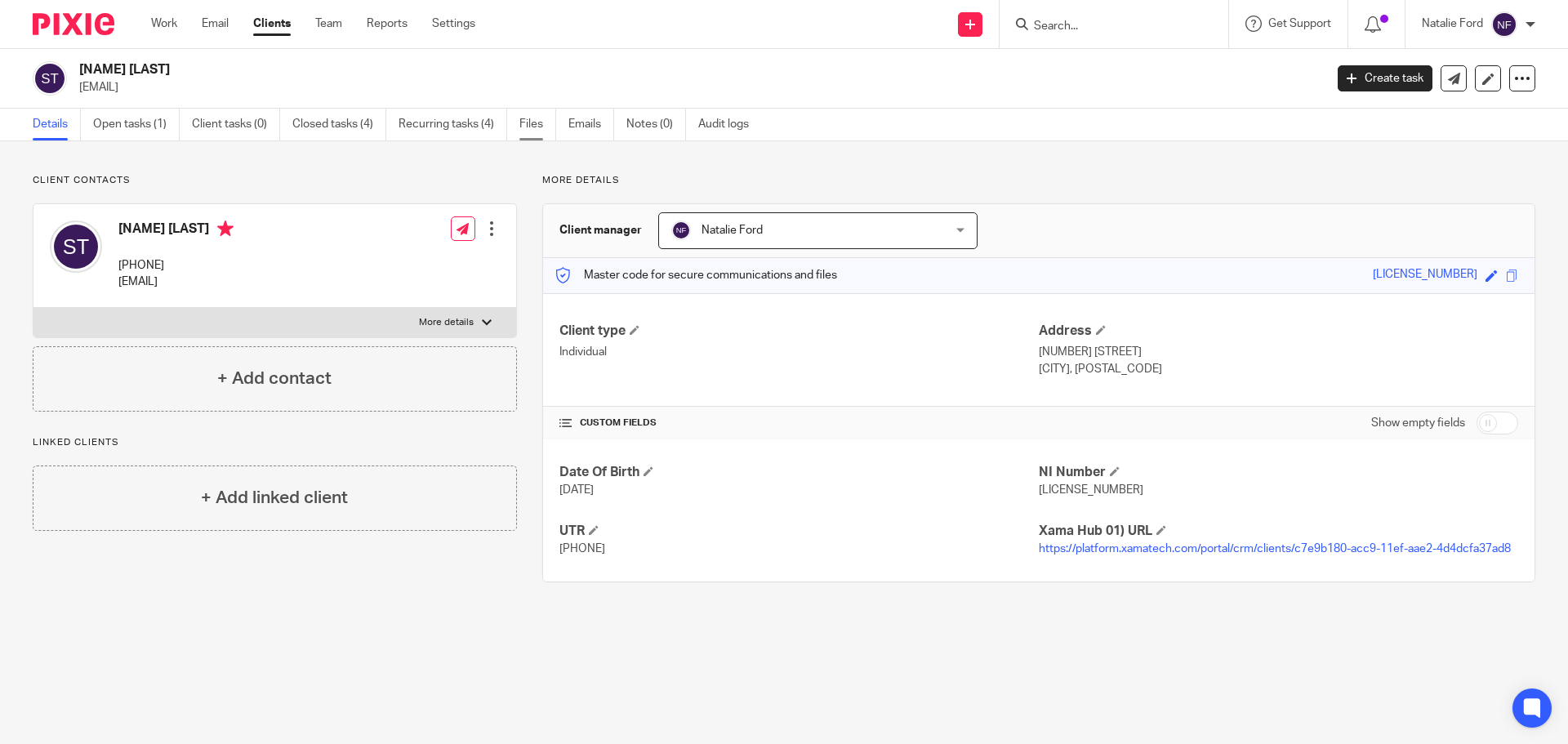 click on "Files" at bounding box center [537, 124] 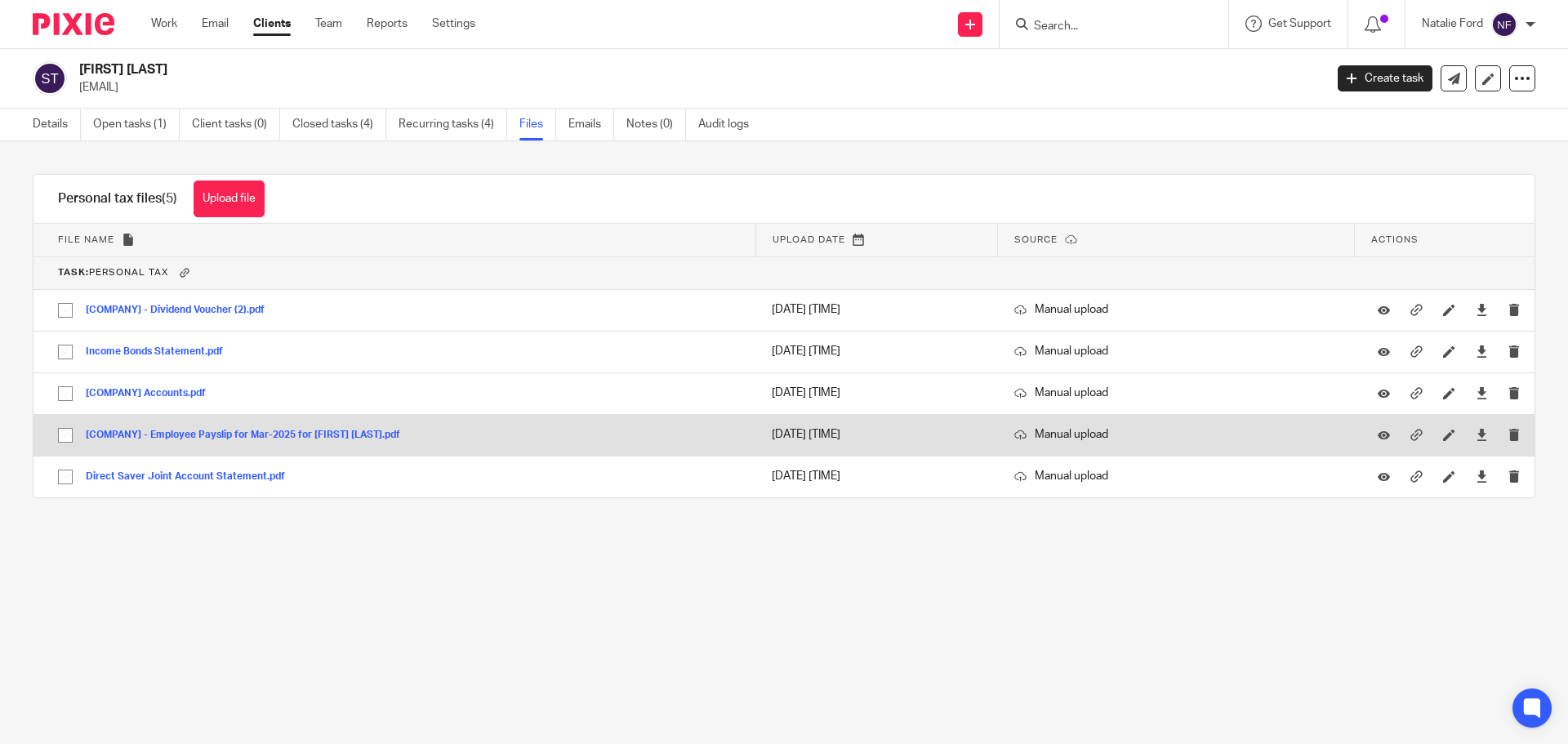 scroll, scrollTop: 0, scrollLeft: 0, axis: both 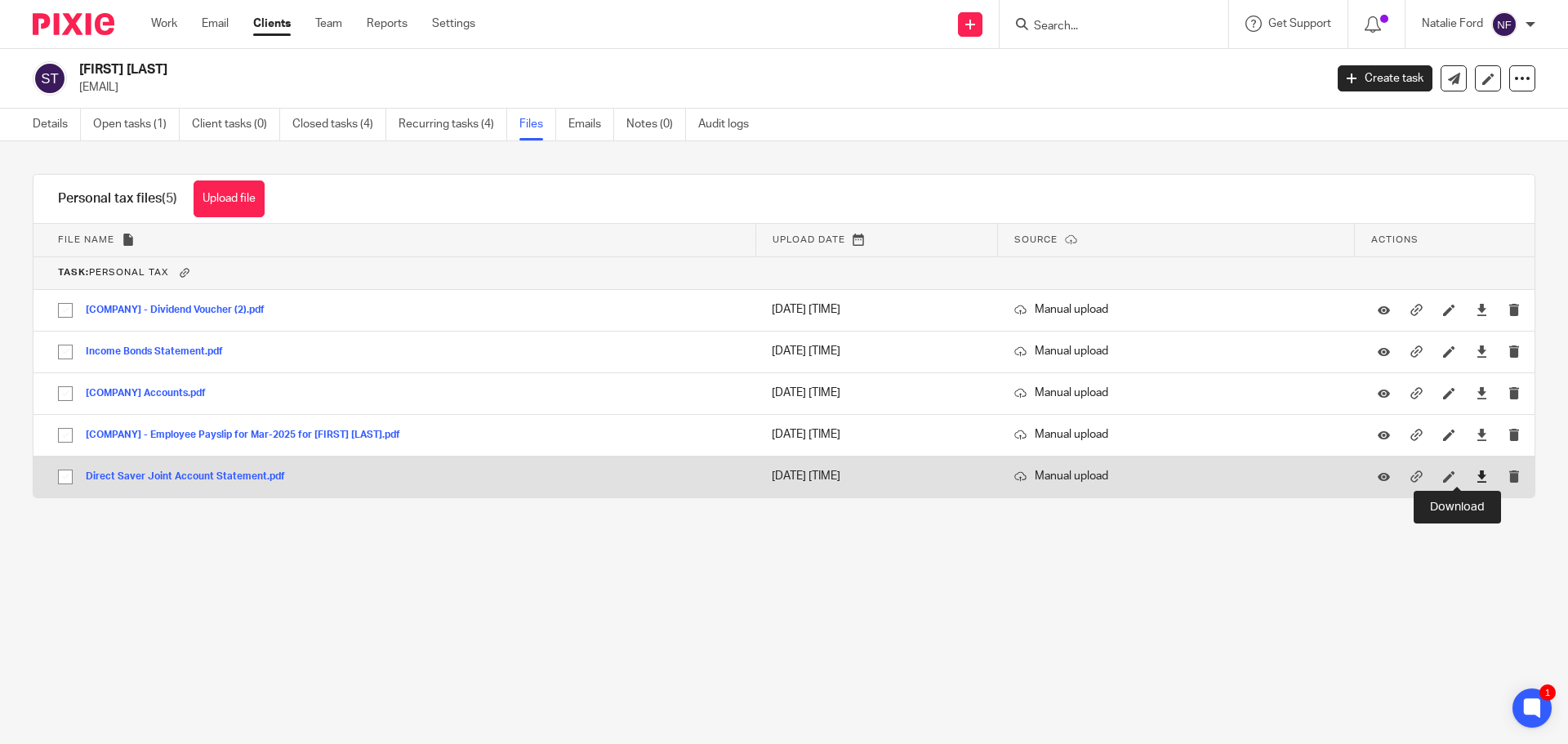 click at bounding box center (1481, 476) 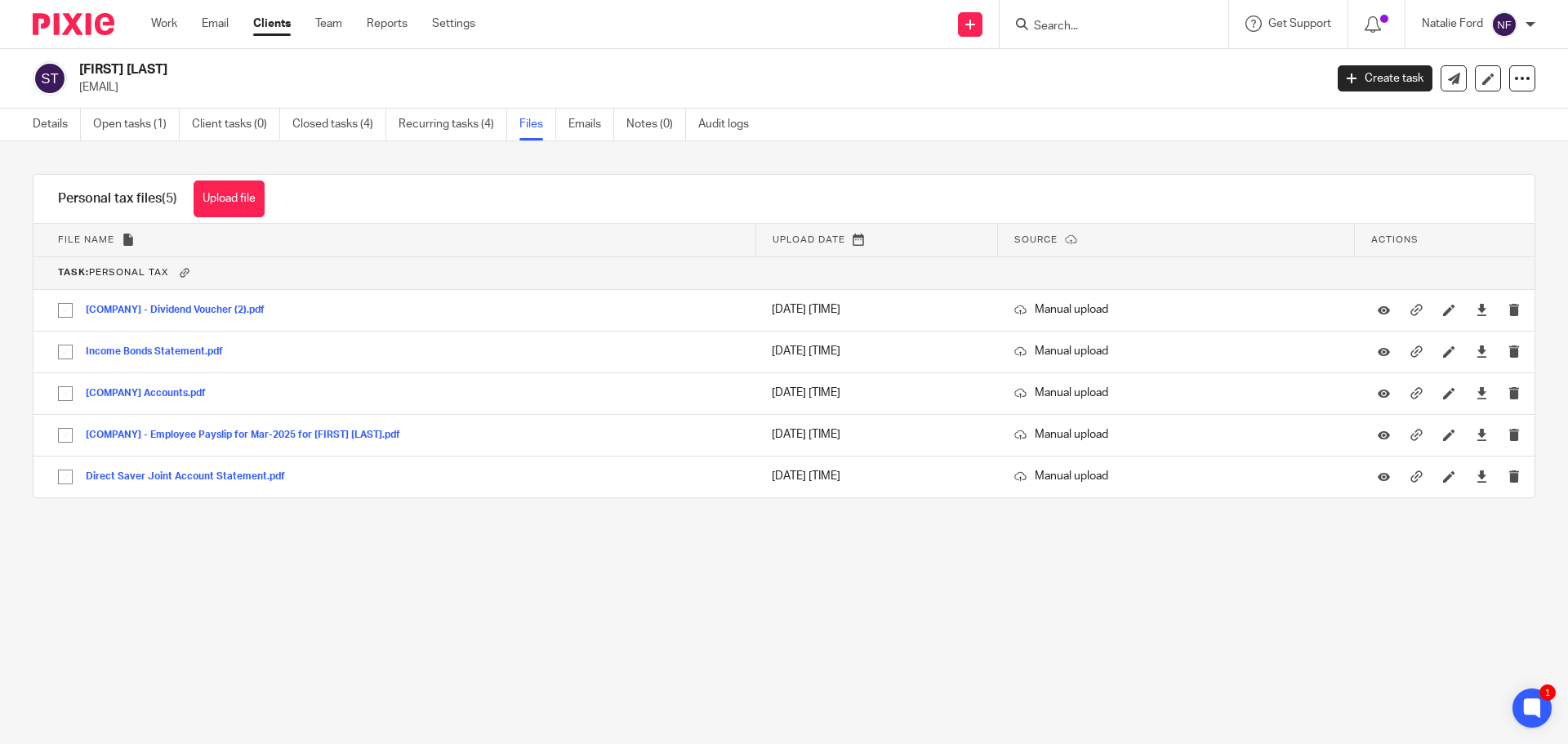 click at bounding box center (1106, 27) 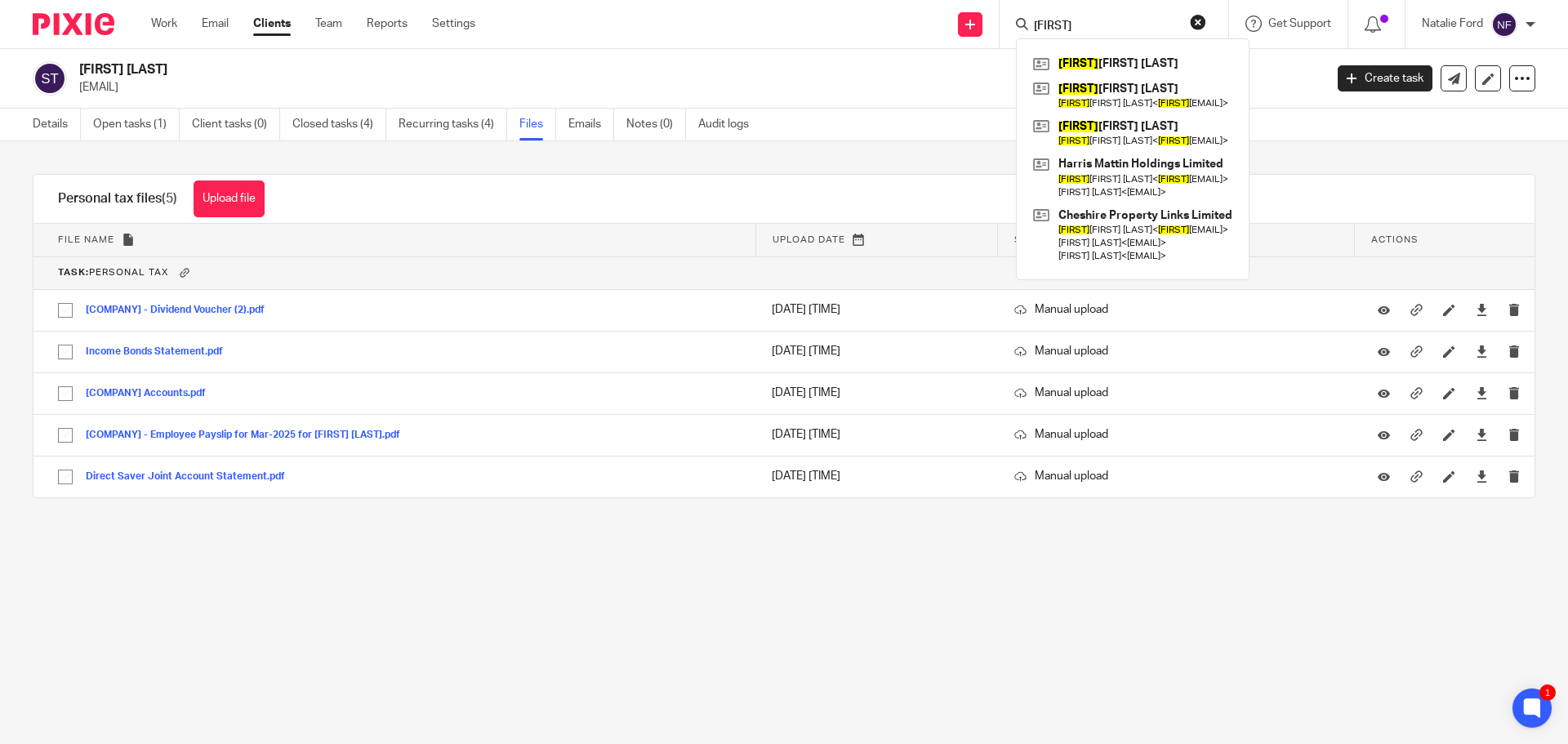 type on "[FIRST]" 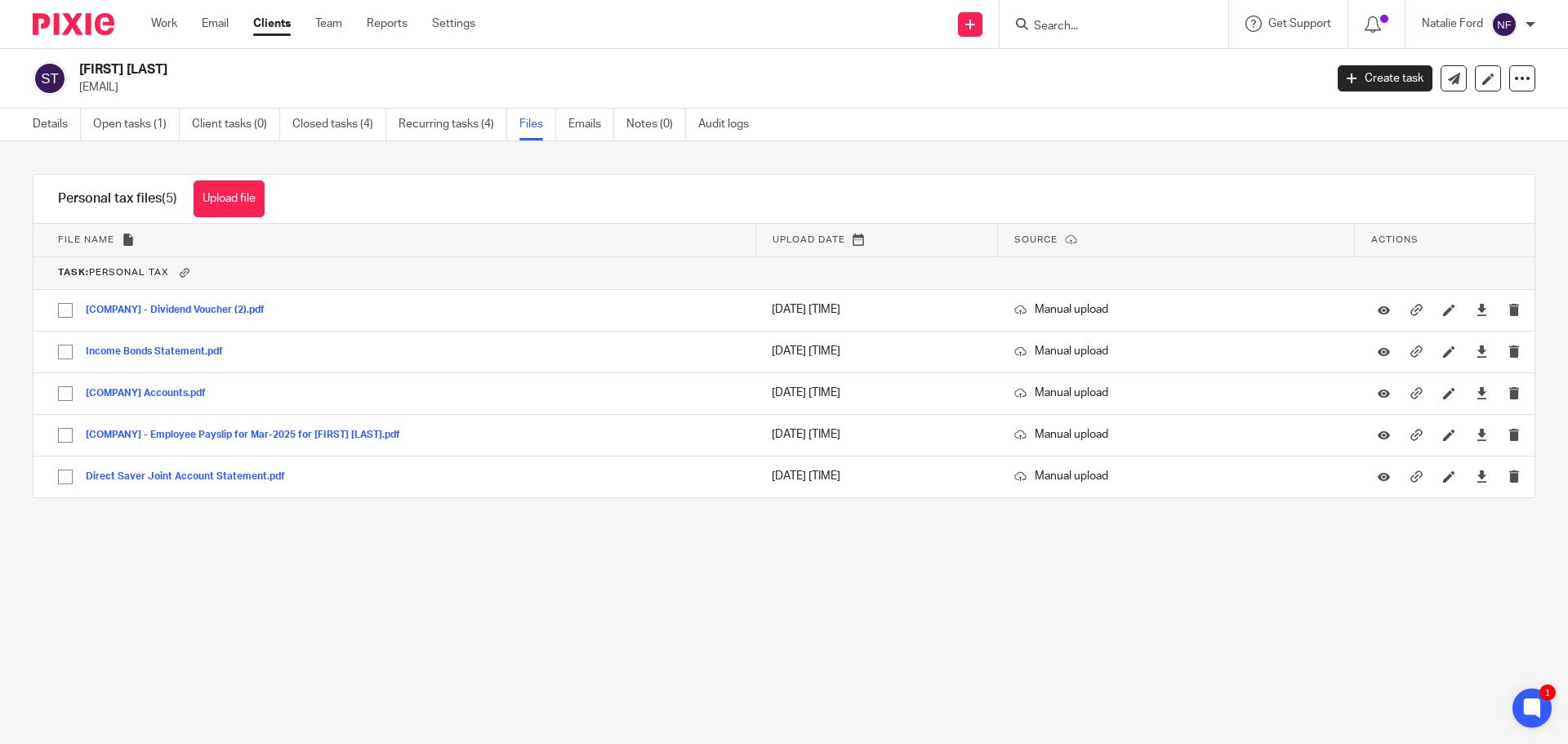 click at bounding box center [1106, 27] 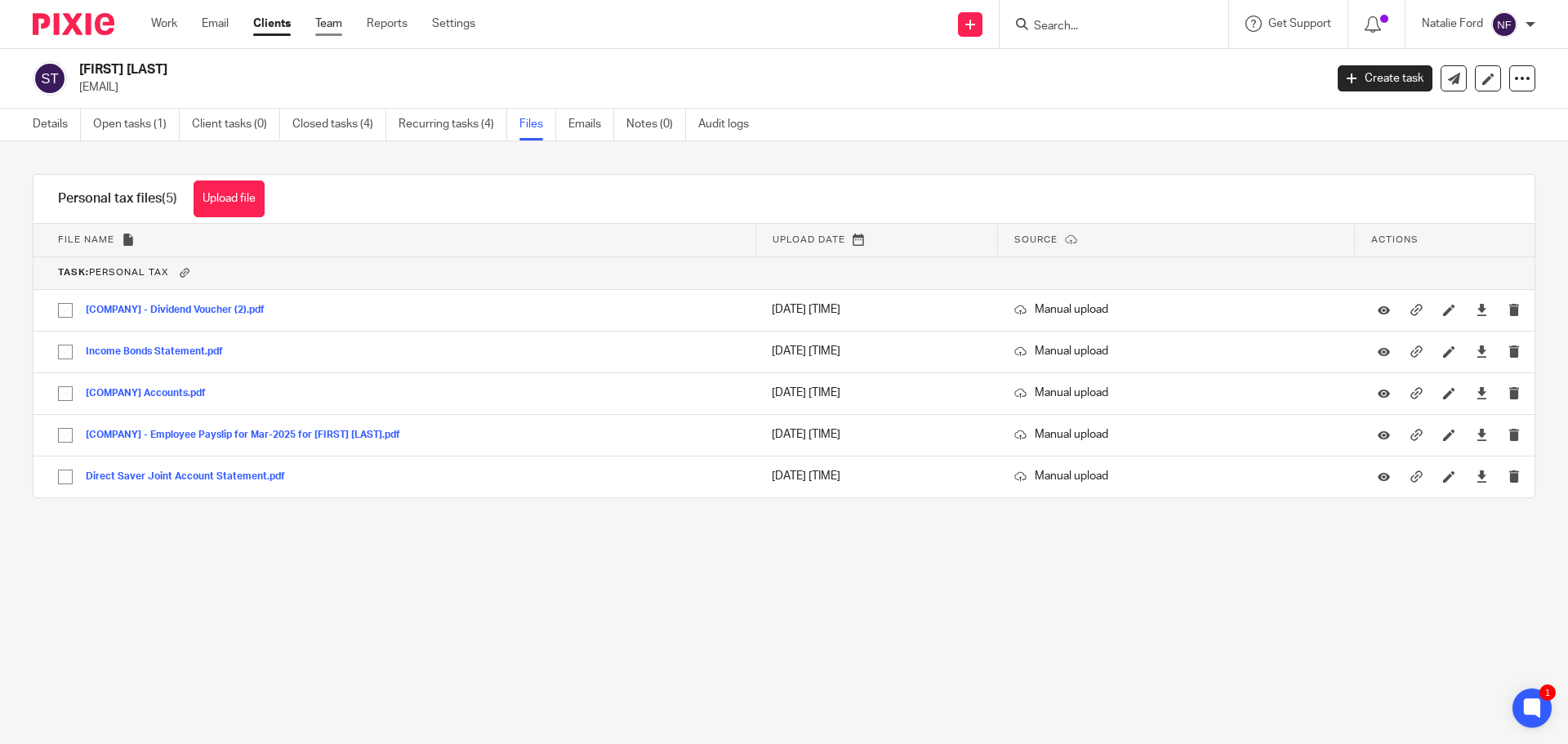 click on "Team" at bounding box center [328, 24] 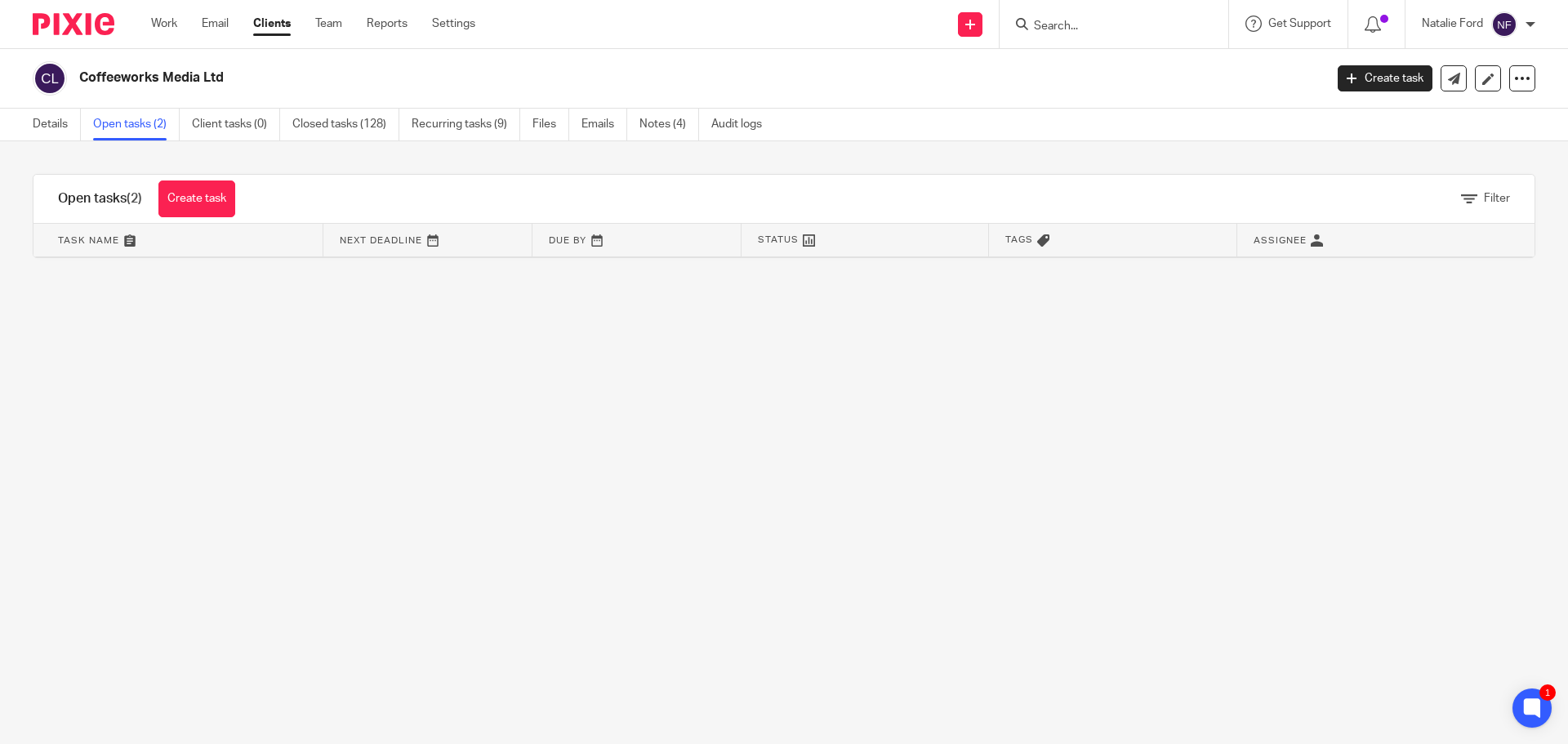 scroll, scrollTop: 0, scrollLeft: 0, axis: both 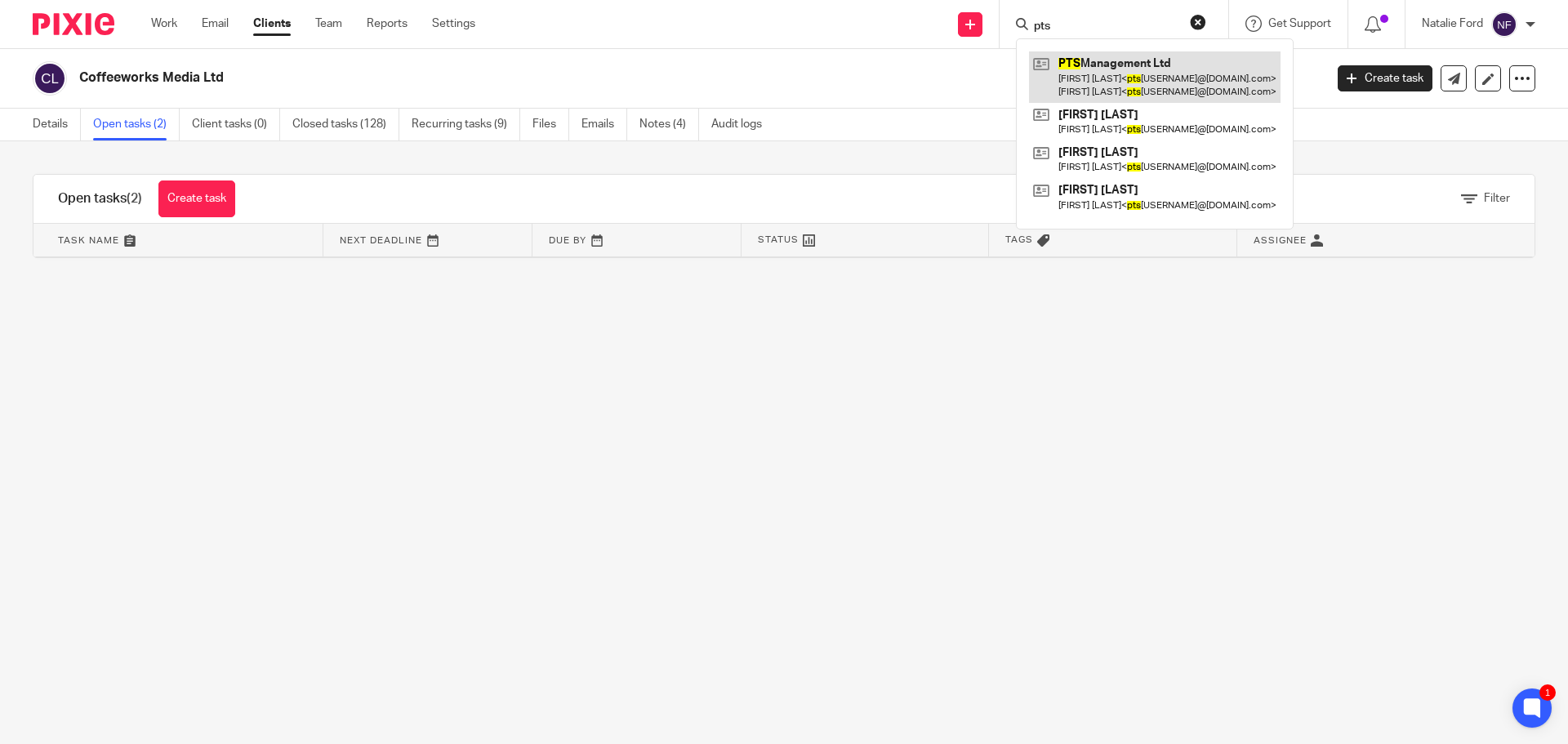 type on "pts" 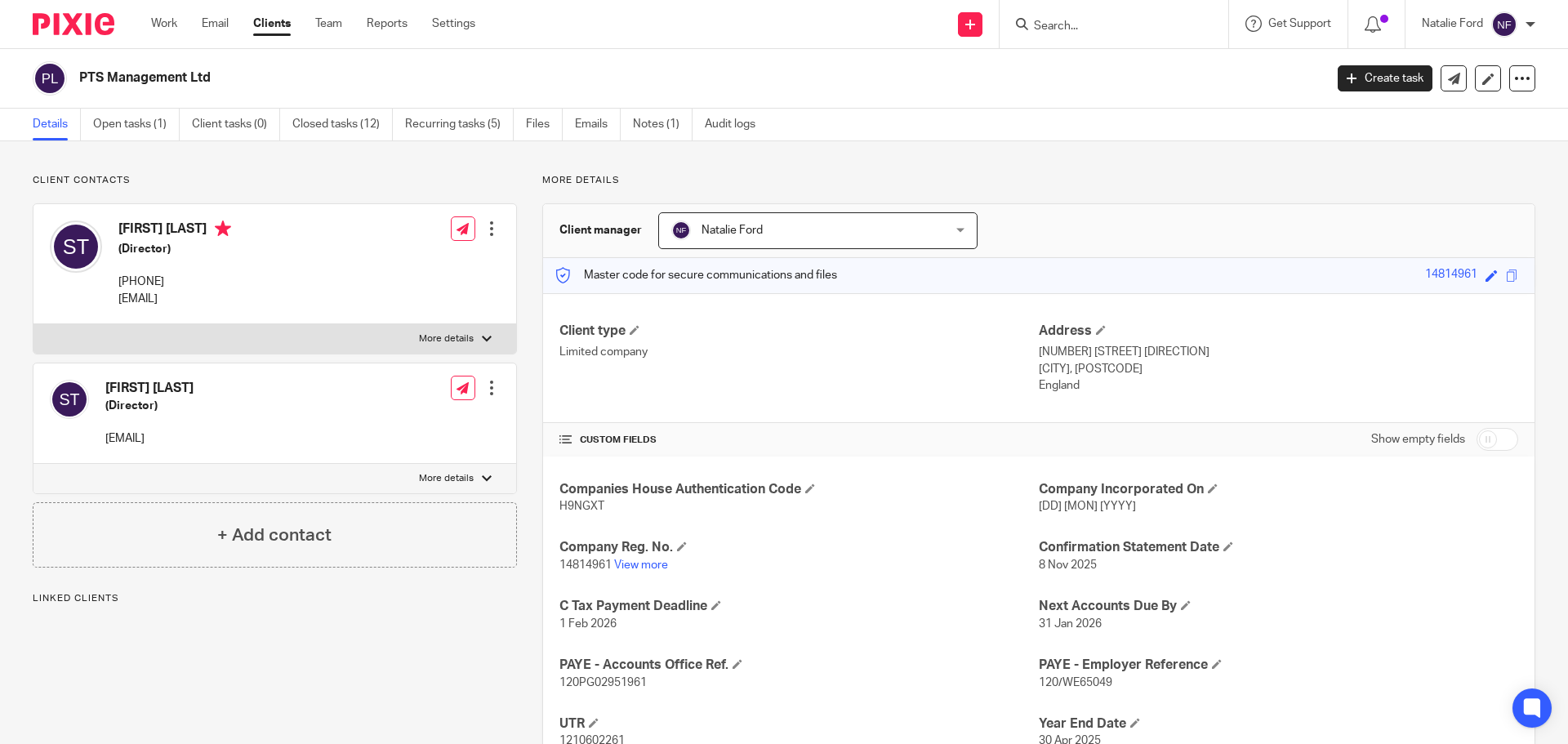 scroll, scrollTop: 0, scrollLeft: 0, axis: both 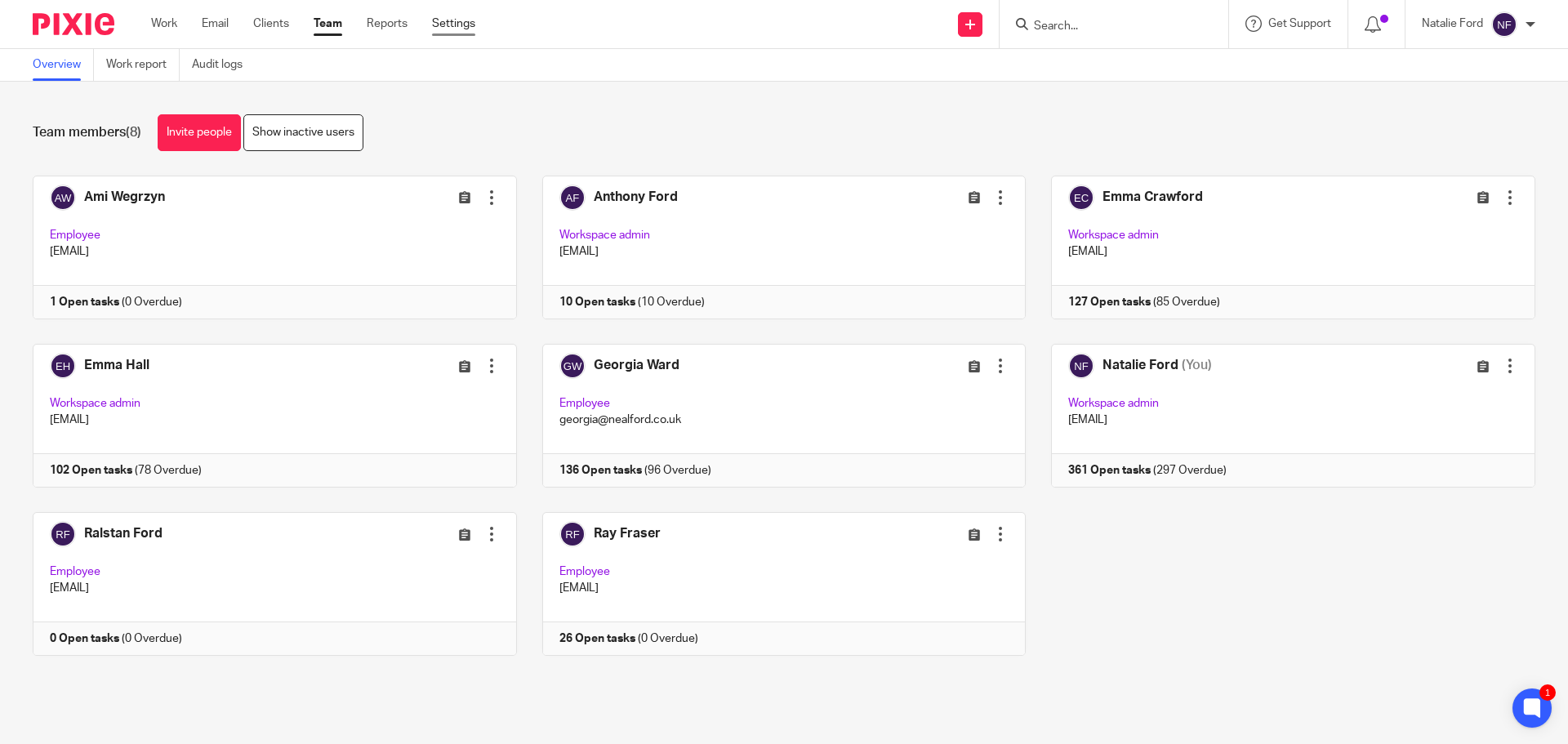 click on "Settings" at bounding box center (453, 24) 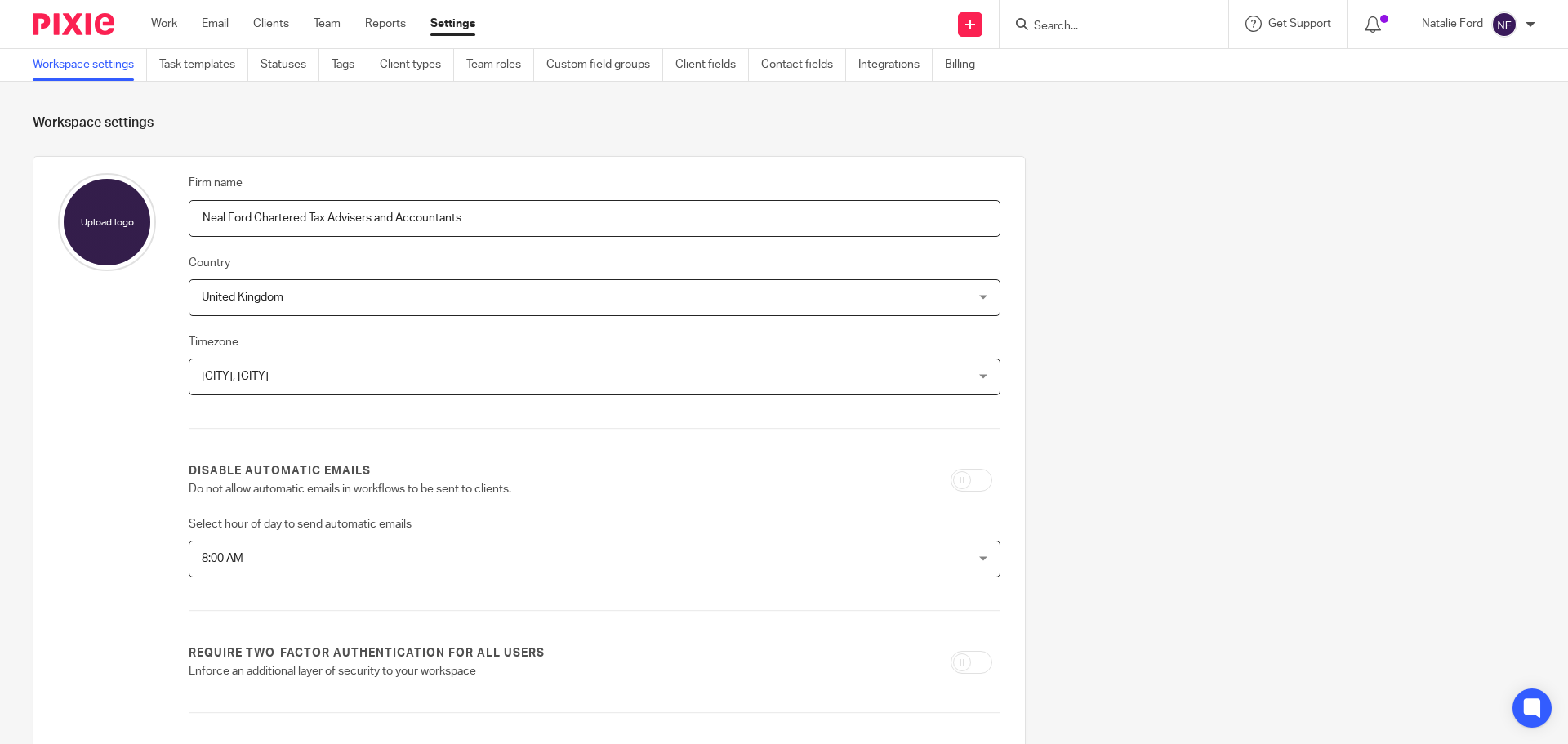 scroll, scrollTop: 0, scrollLeft: 0, axis: both 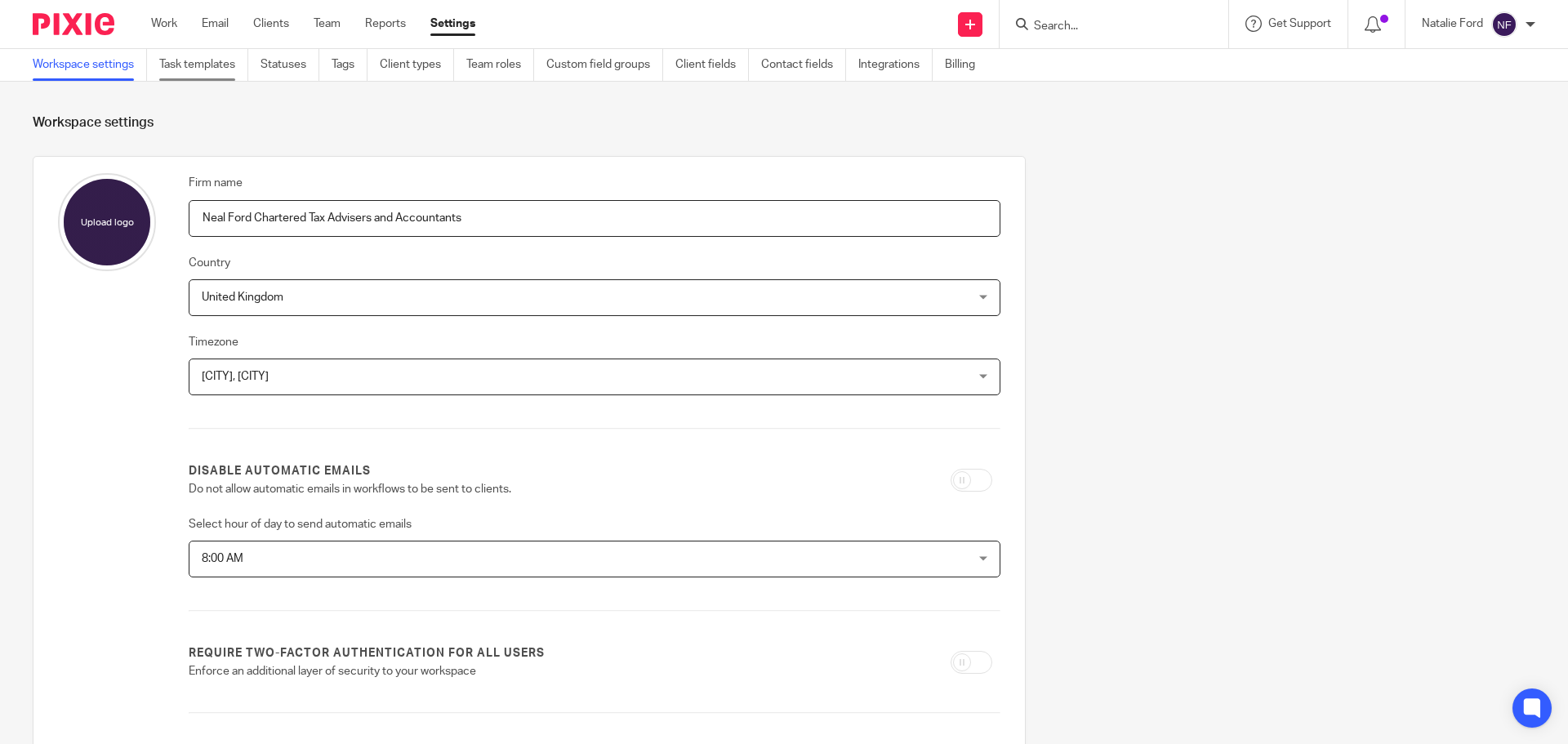 click on "Task templates" at bounding box center (203, 65) 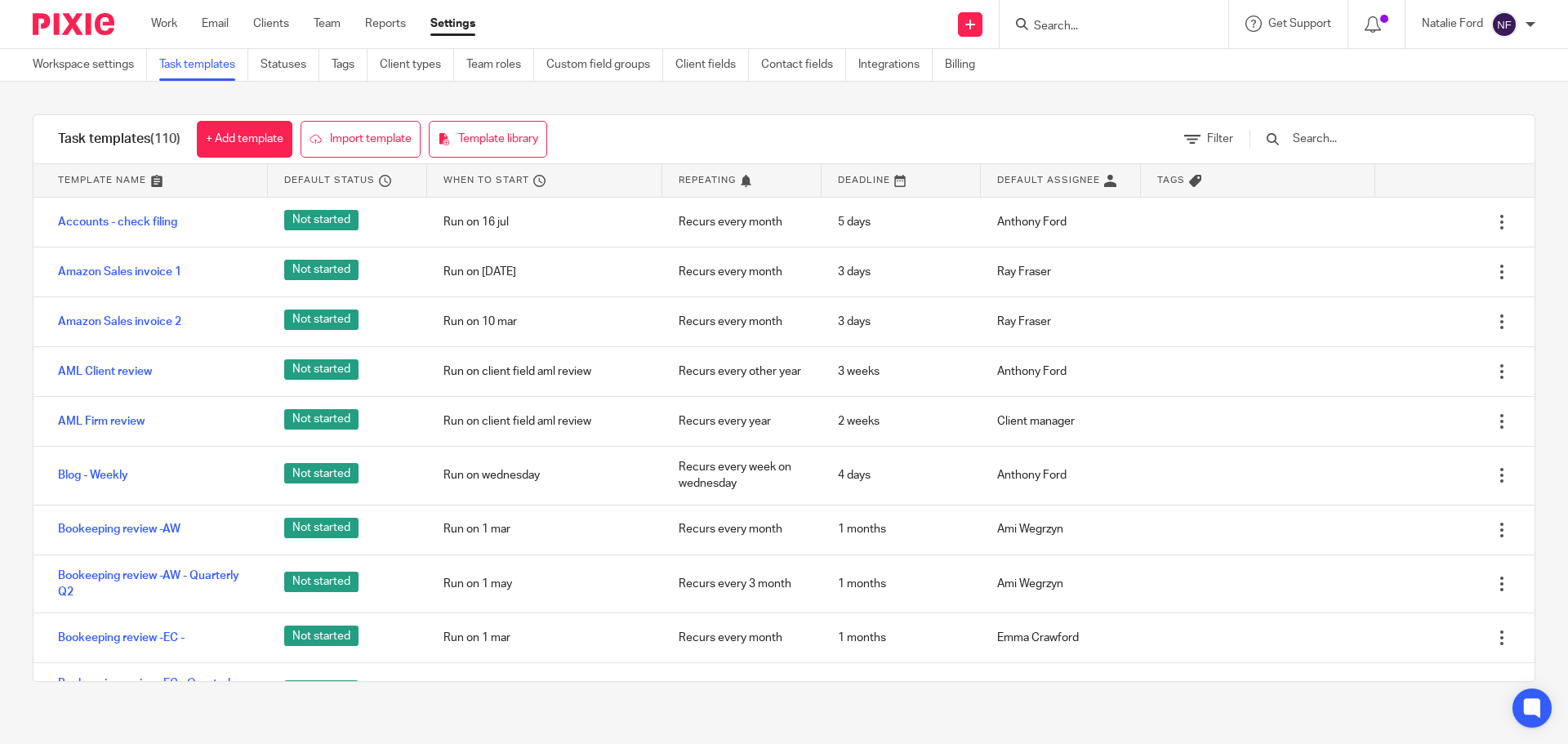 scroll, scrollTop: 0, scrollLeft: 0, axis: both 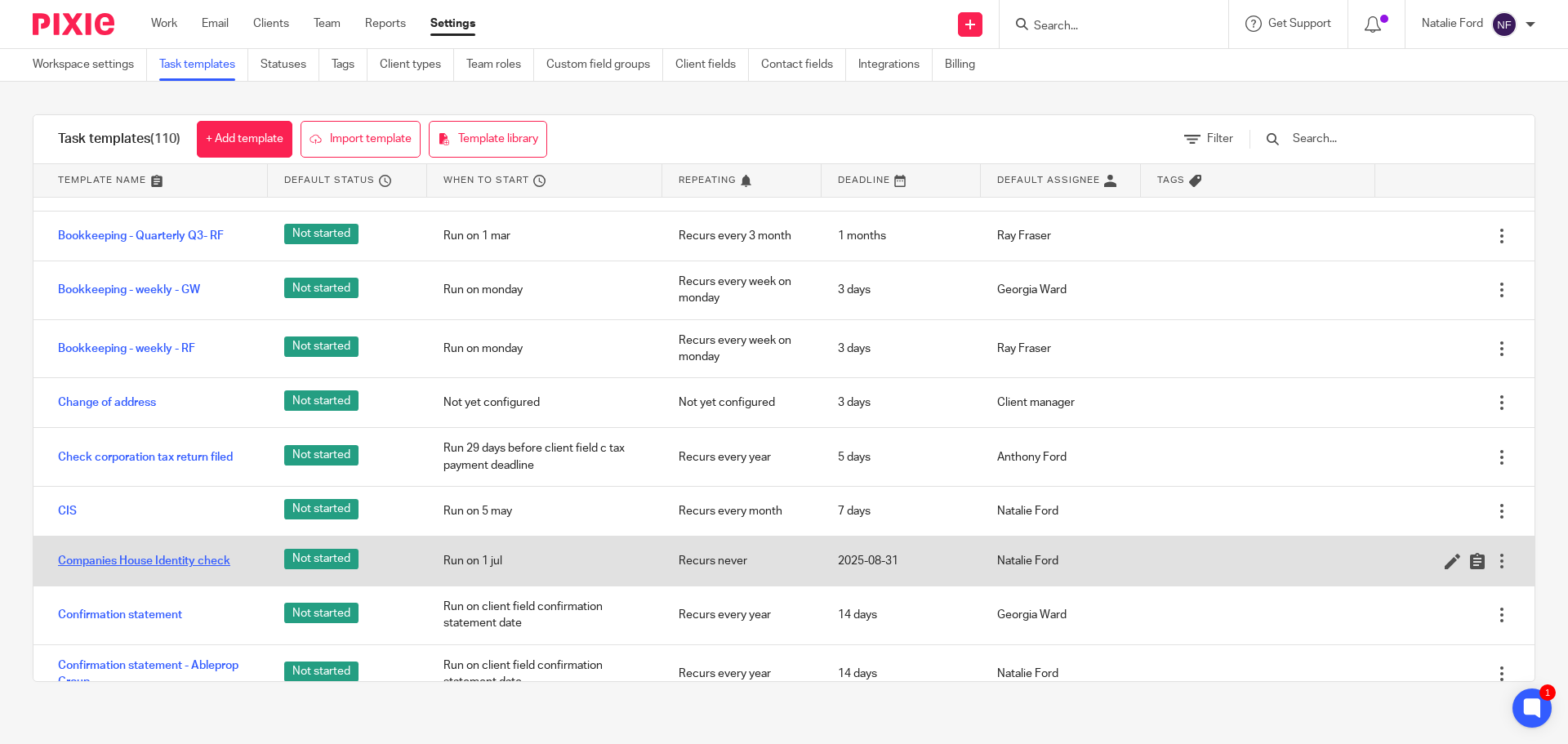 click on "Companies House Identity check" at bounding box center (144, 561) 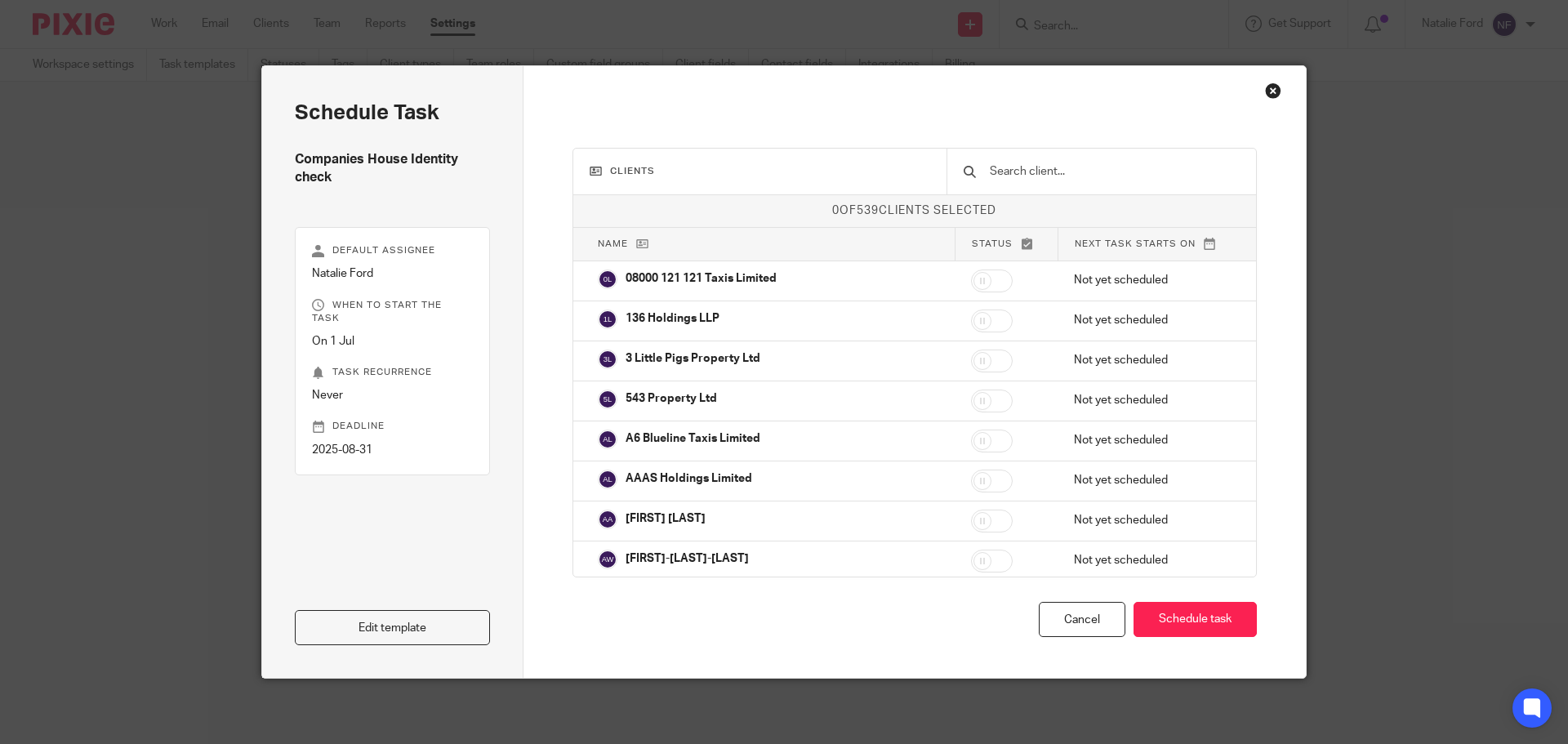 scroll, scrollTop: 0, scrollLeft: 0, axis: both 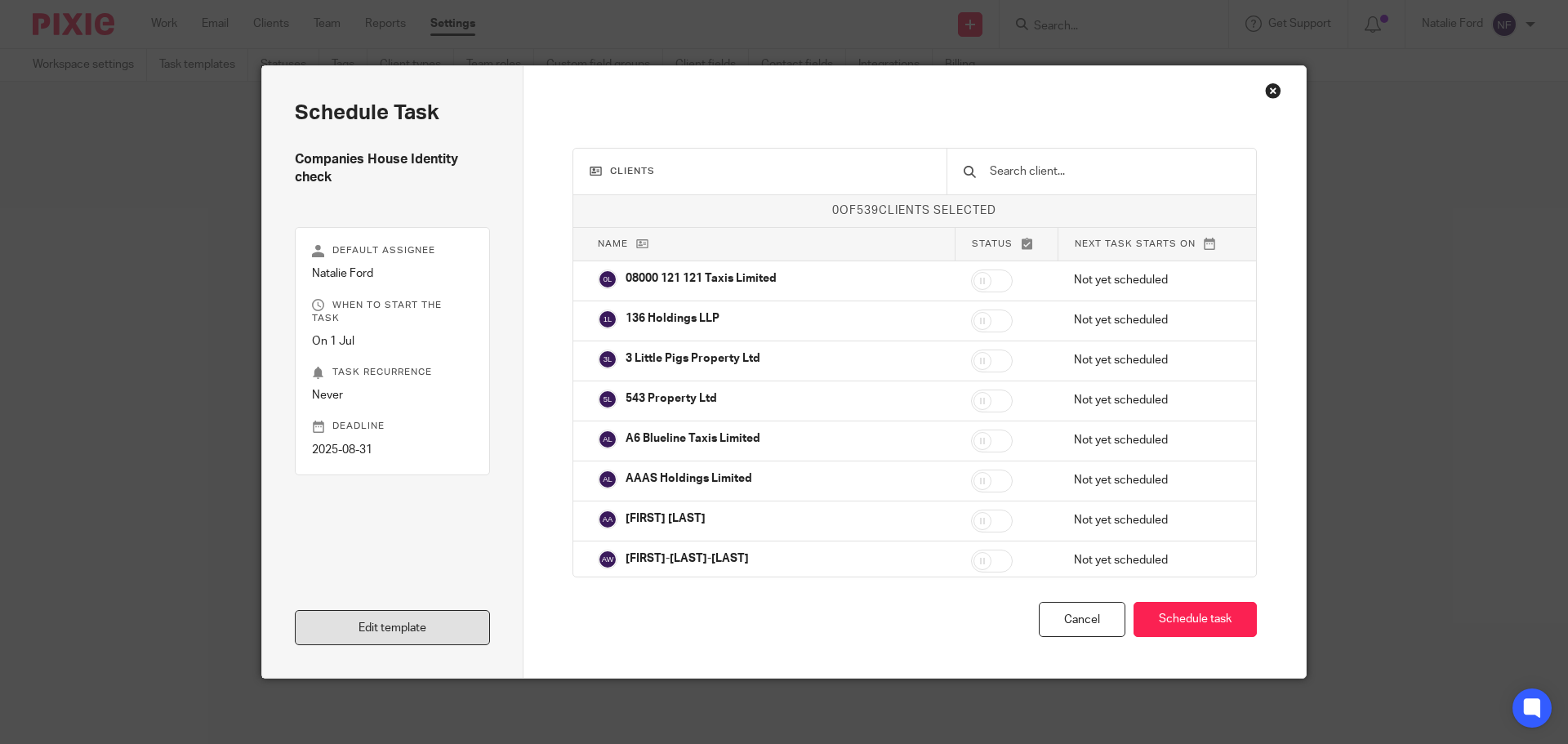 click on "Edit template" at bounding box center [392, 627] 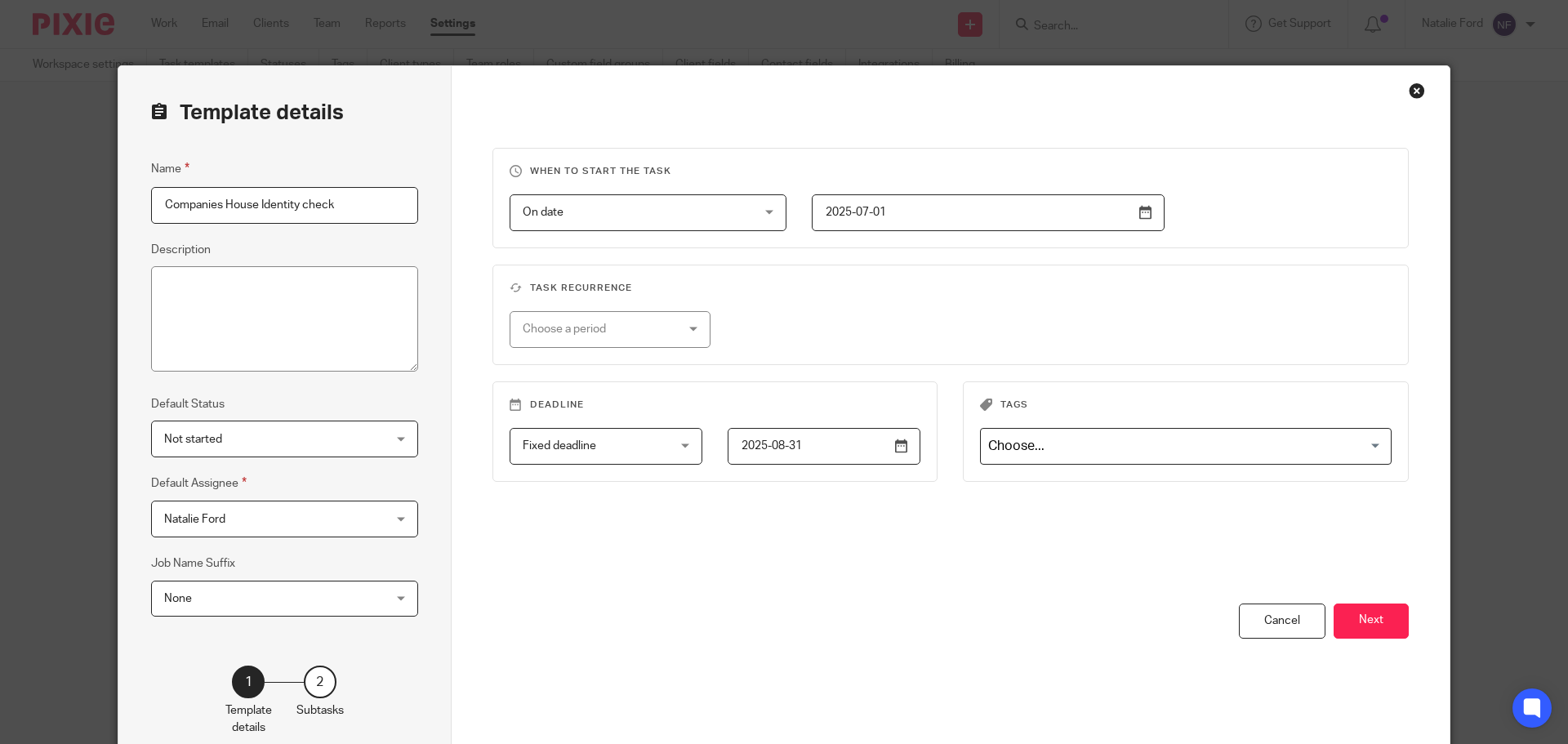 scroll, scrollTop: 0, scrollLeft: 0, axis: both 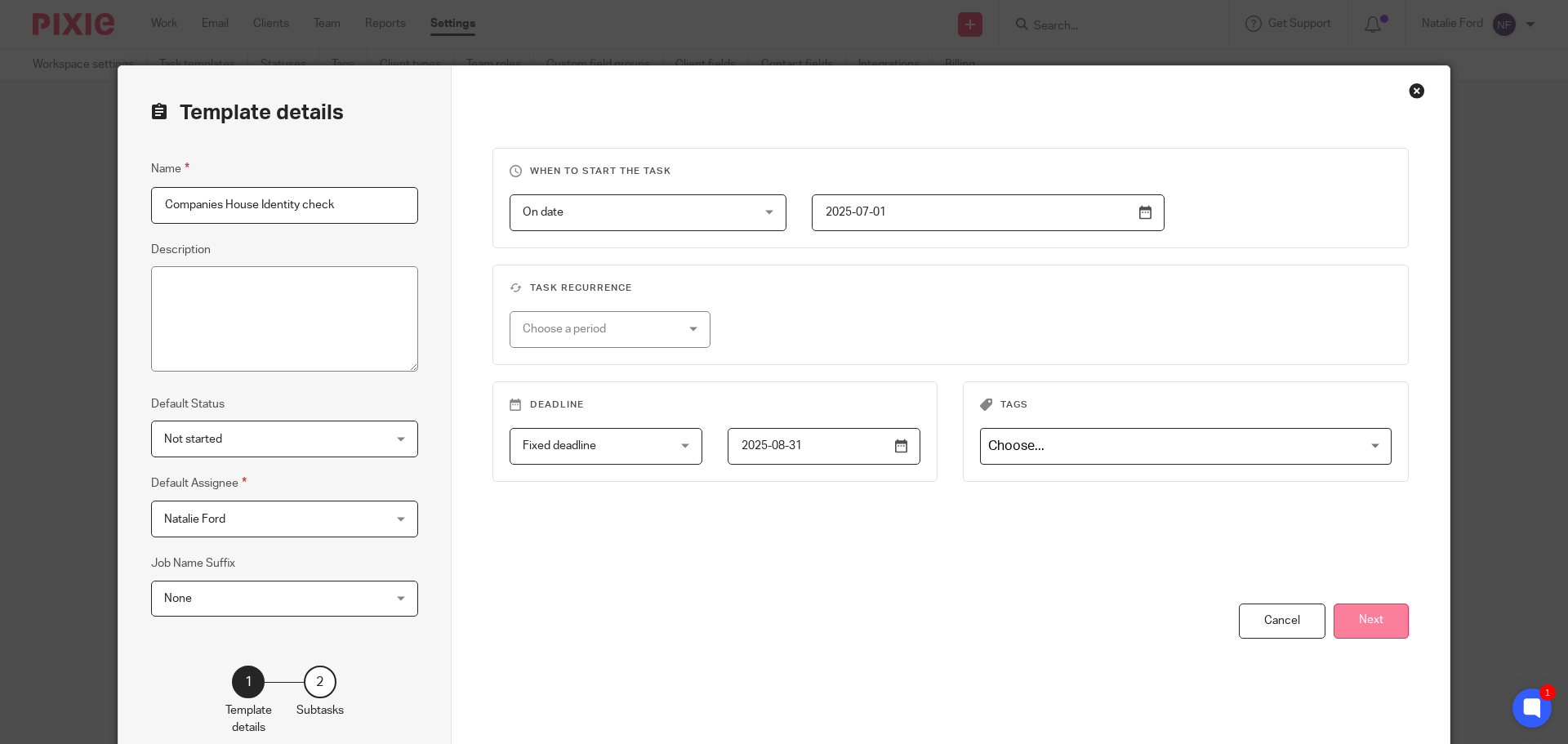 click on "Next" at bounding box center (1371, 621) 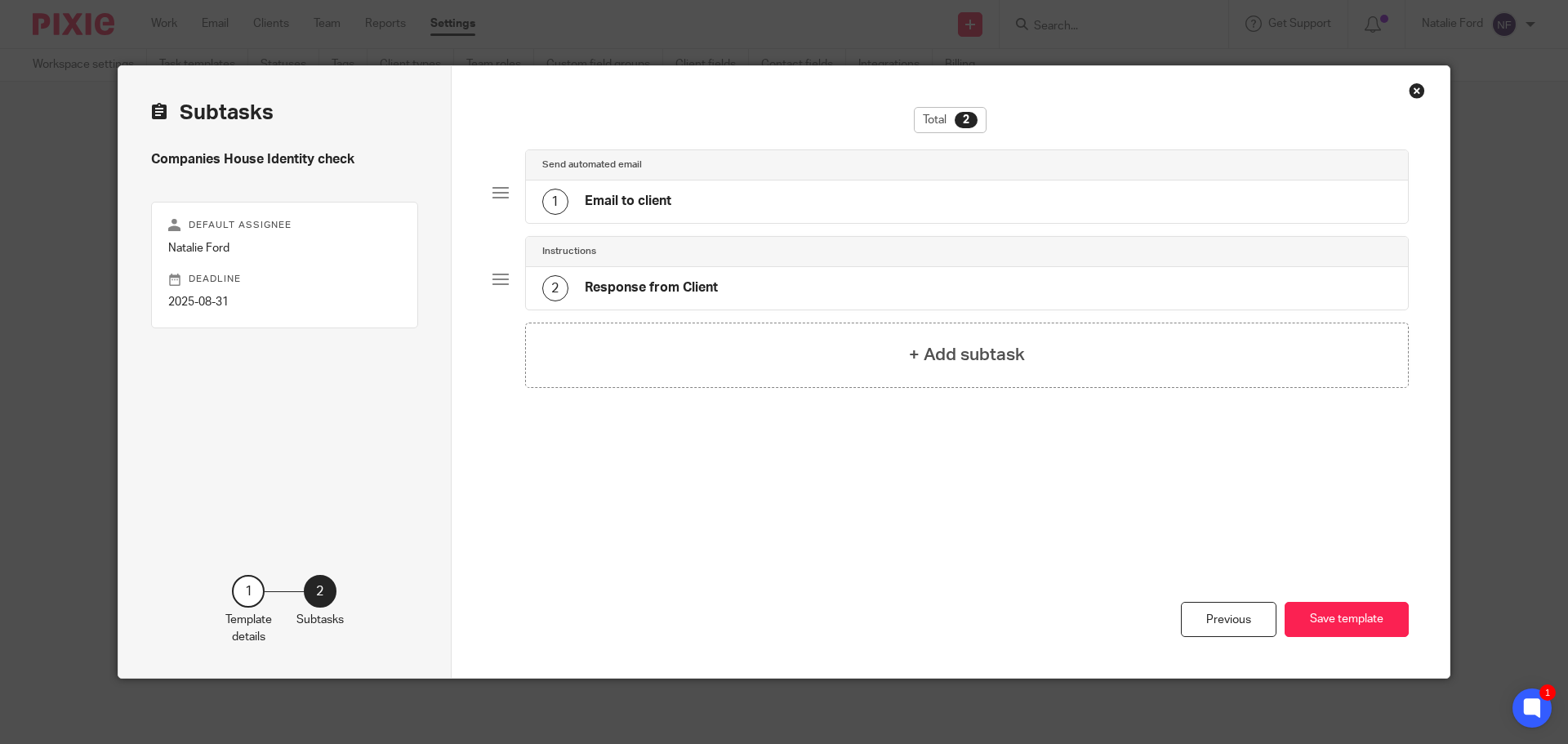 click on "1
Email to client" 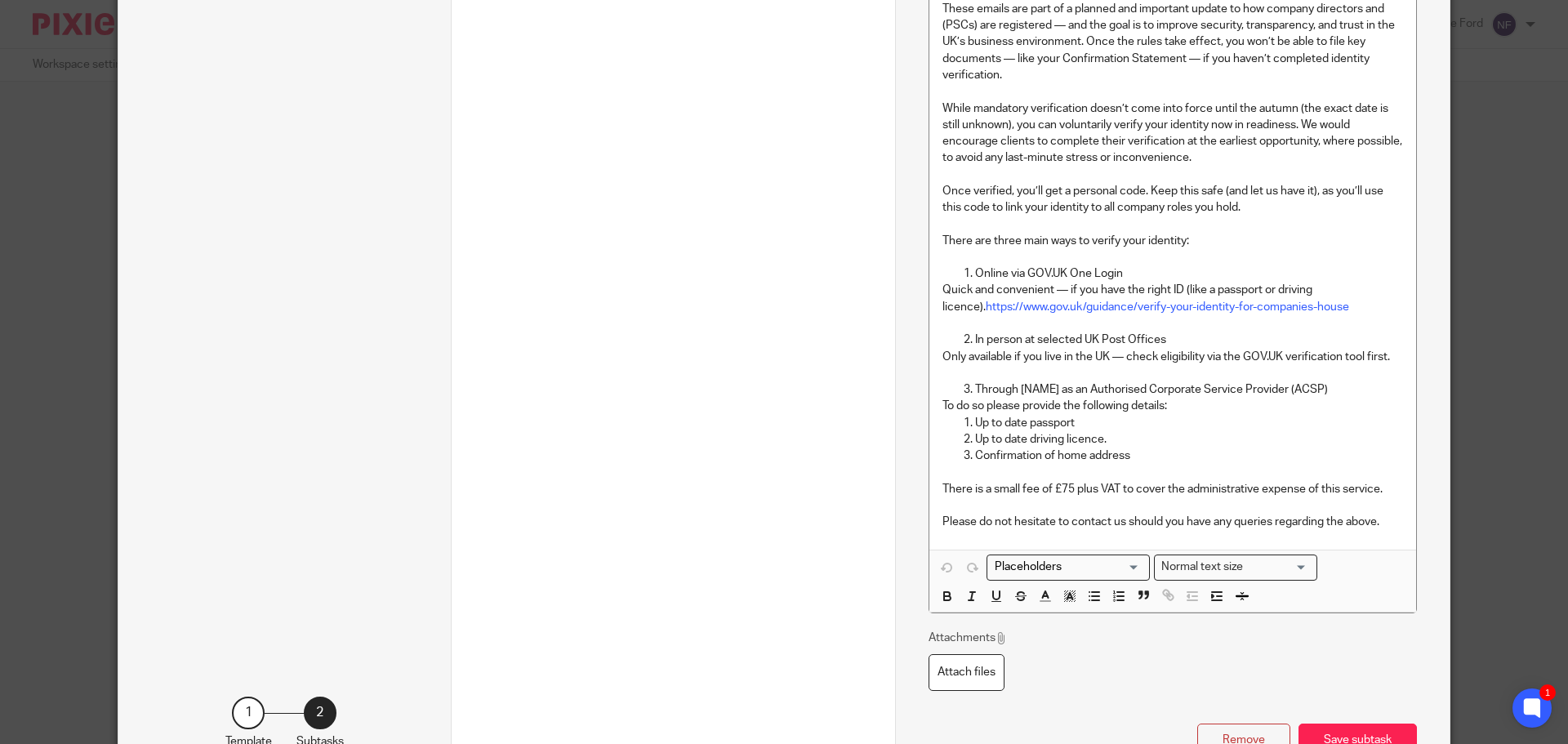 scroll, scrollTop: 735, scrollLeft: 0, axis: vertical 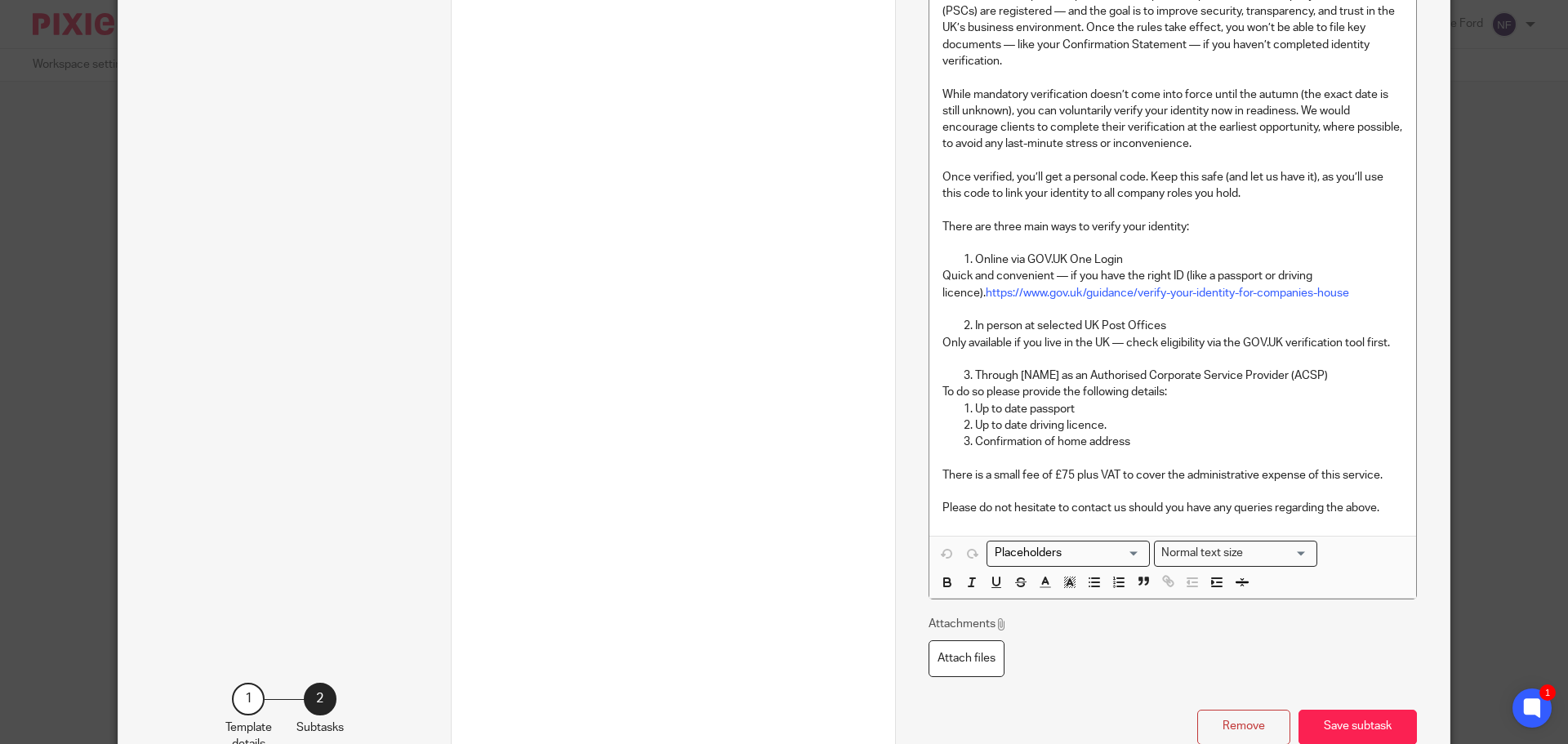 drag, startPoint x: 1199, startPoint y: 483, endPoint x: 1315, endPoint y: 492, distance: 116.34861 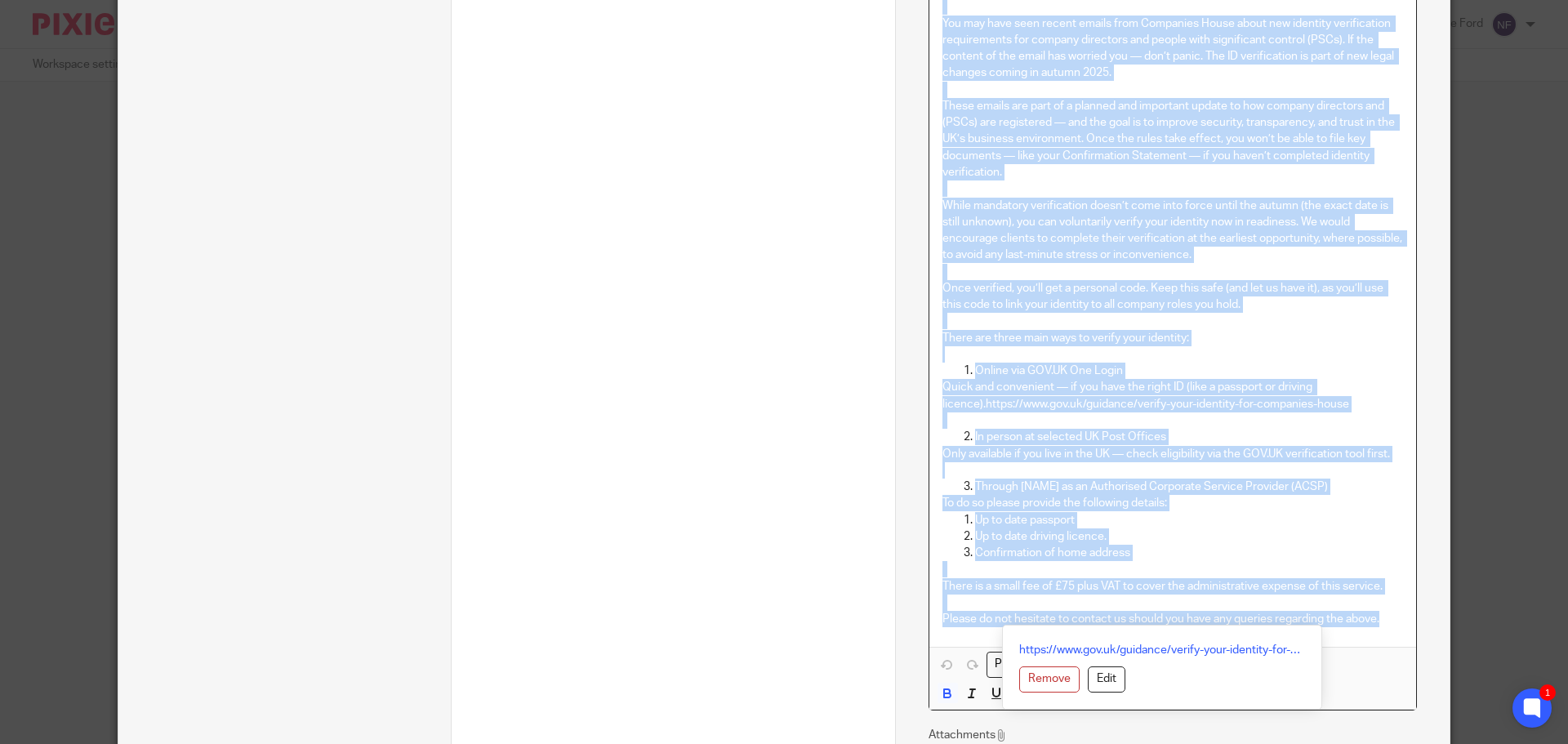scroll, scrollTop: 203, scrollLeft: 0, axis: vertical 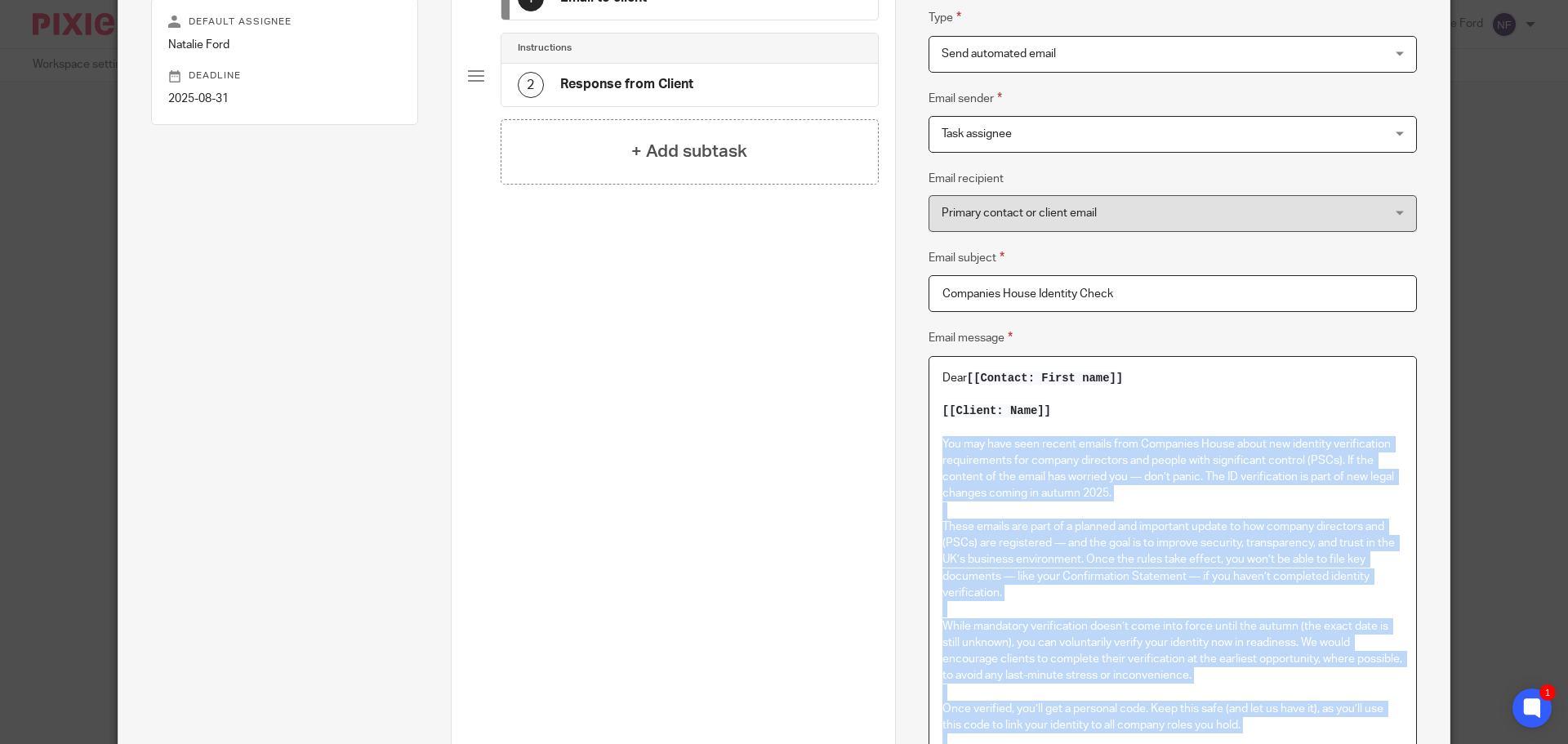 drag, startPoint x: 1384, startPoint y: 505, endPoint x: 938, endPoint y: 433, distance: 451.7743 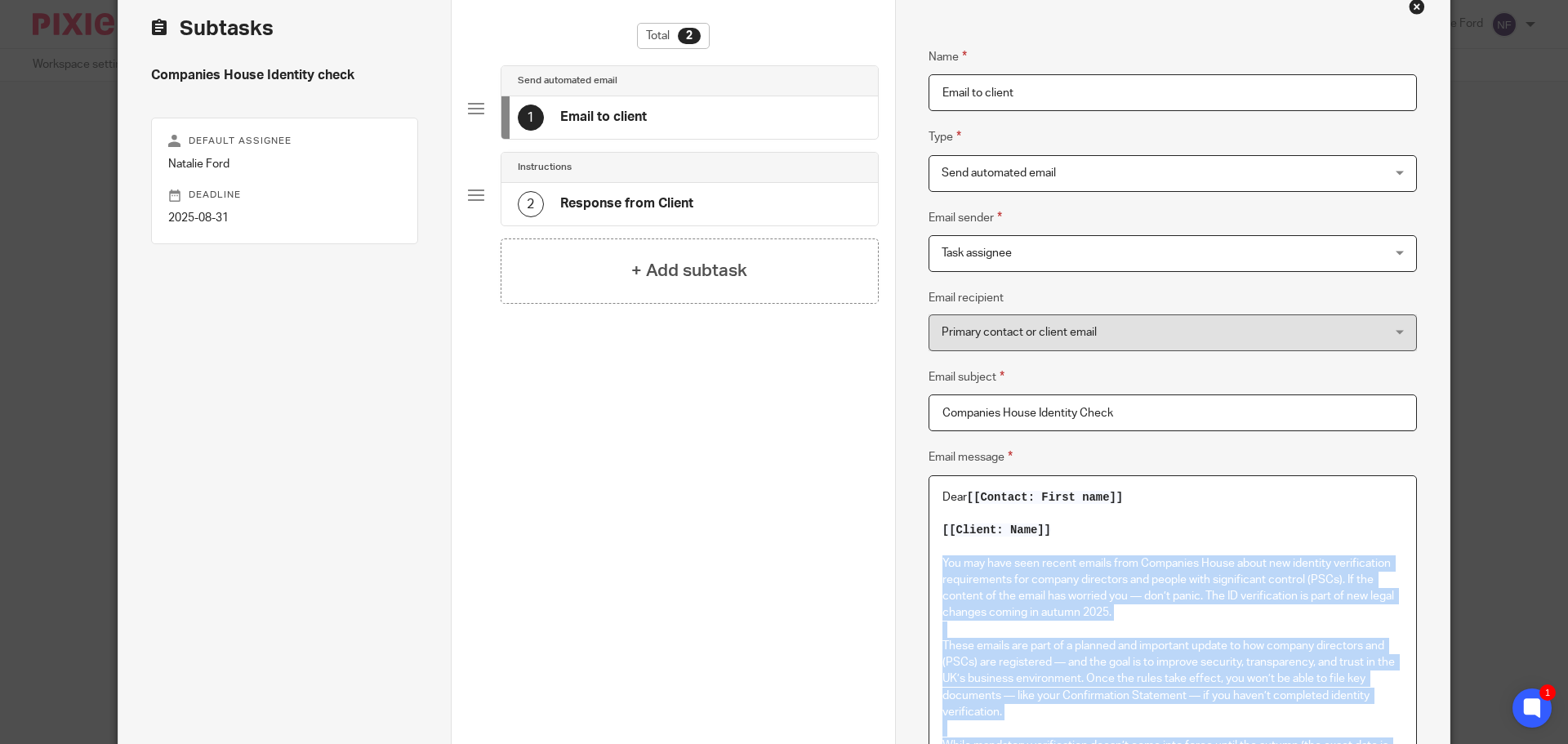 scroll, scrollTop: 0, scrollLeft: 0, axis: both 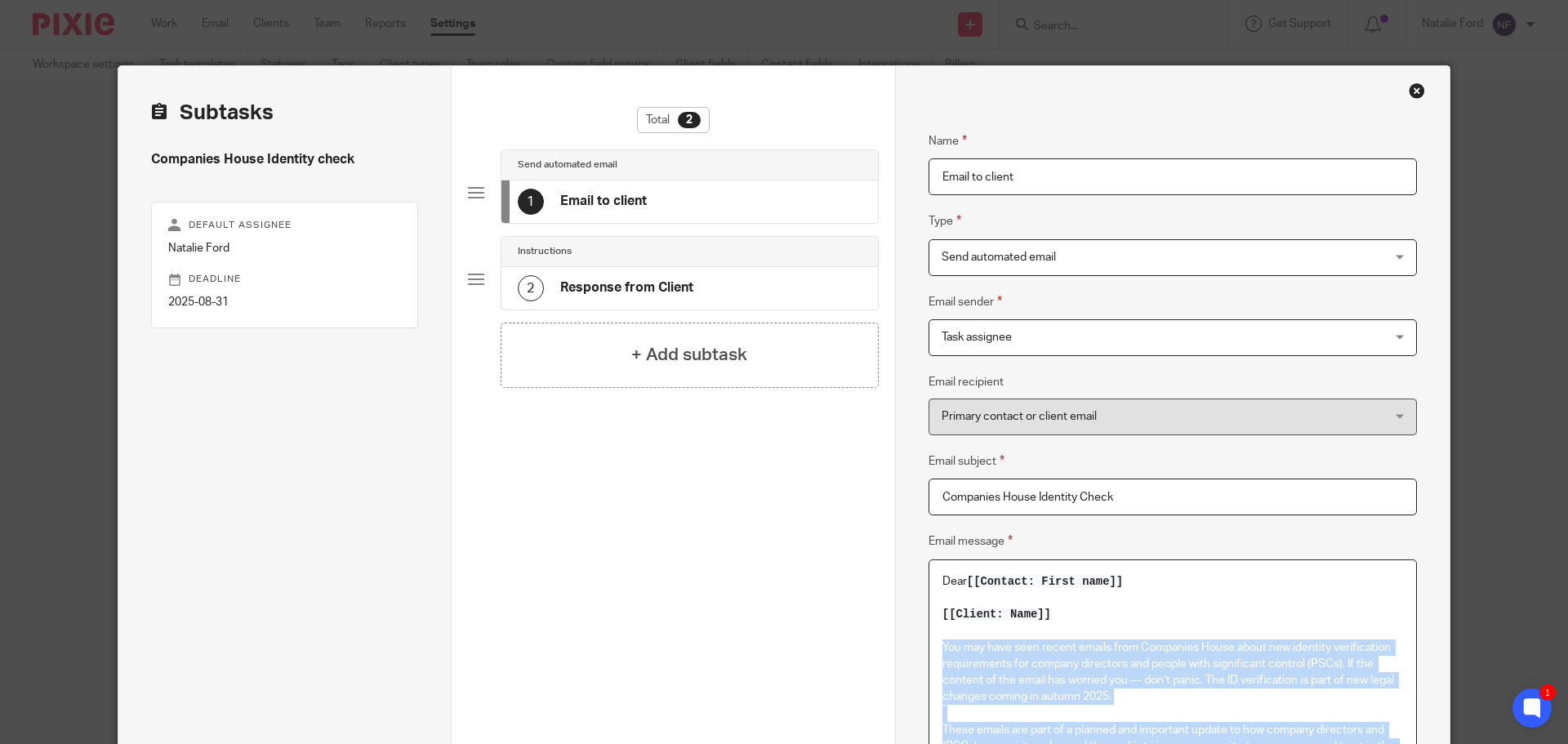 click at bounding box center (1417, 91) 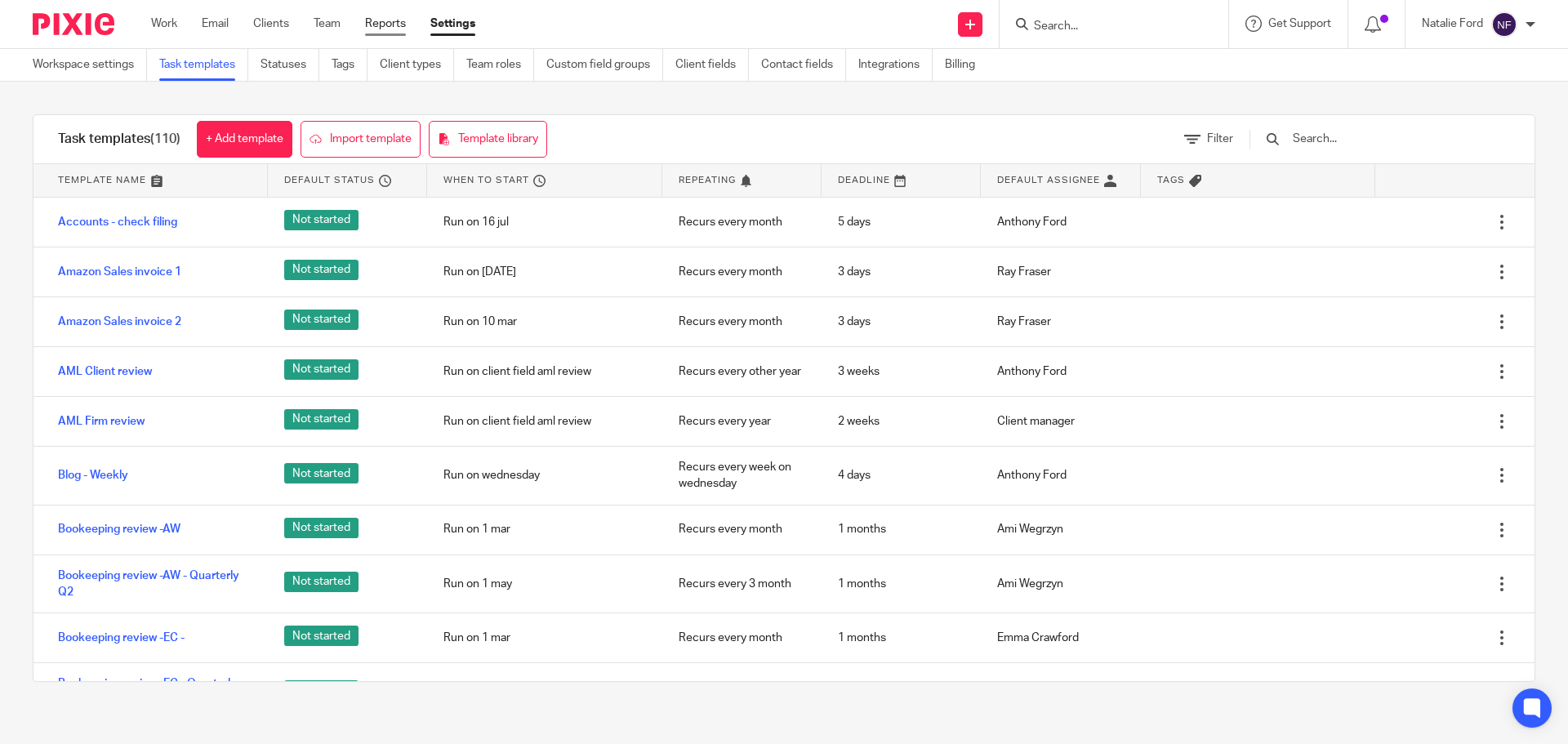 scroll, scrollTop: 0, scrollLeft: 0, axis: both 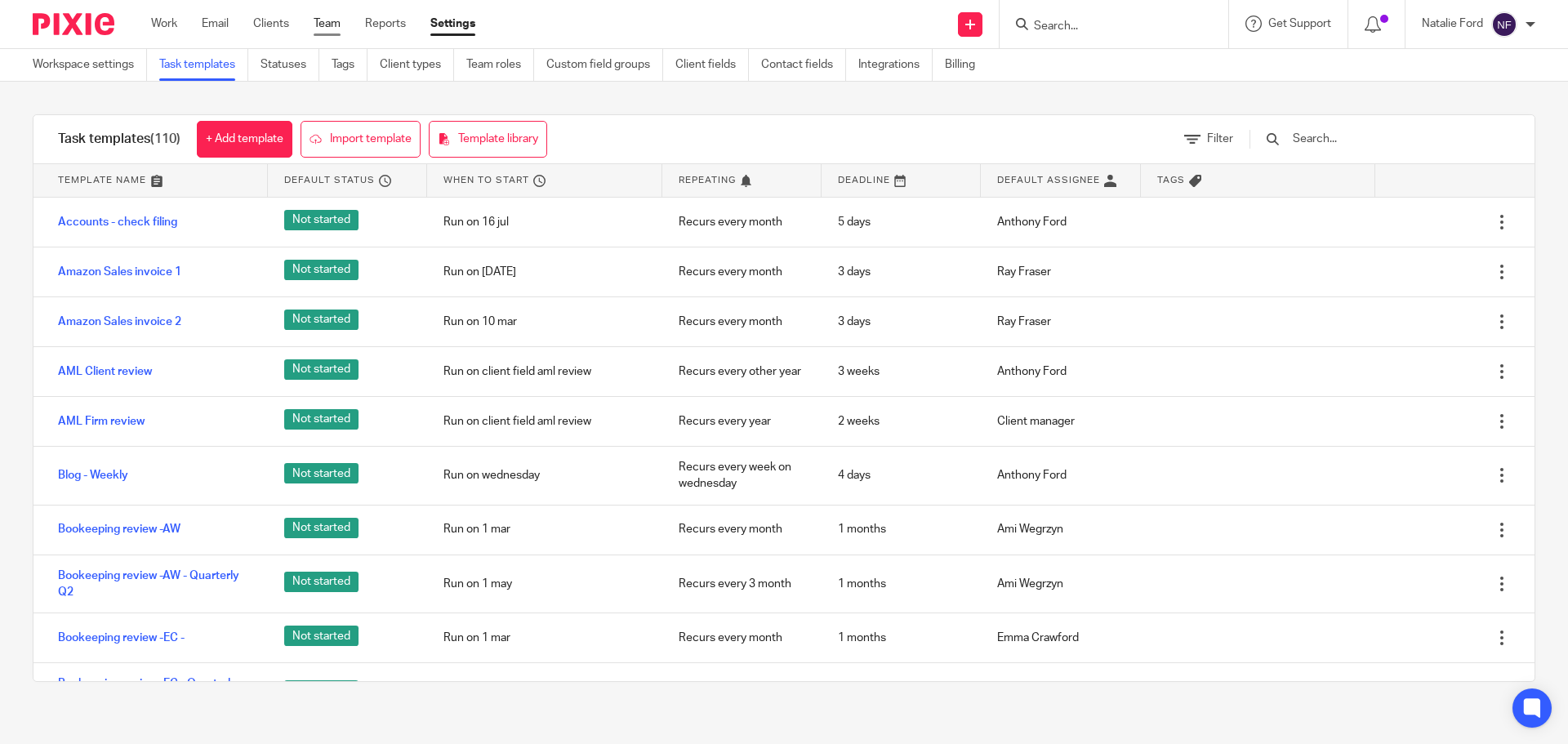 click on "Team" at bounding box center (327, 24) 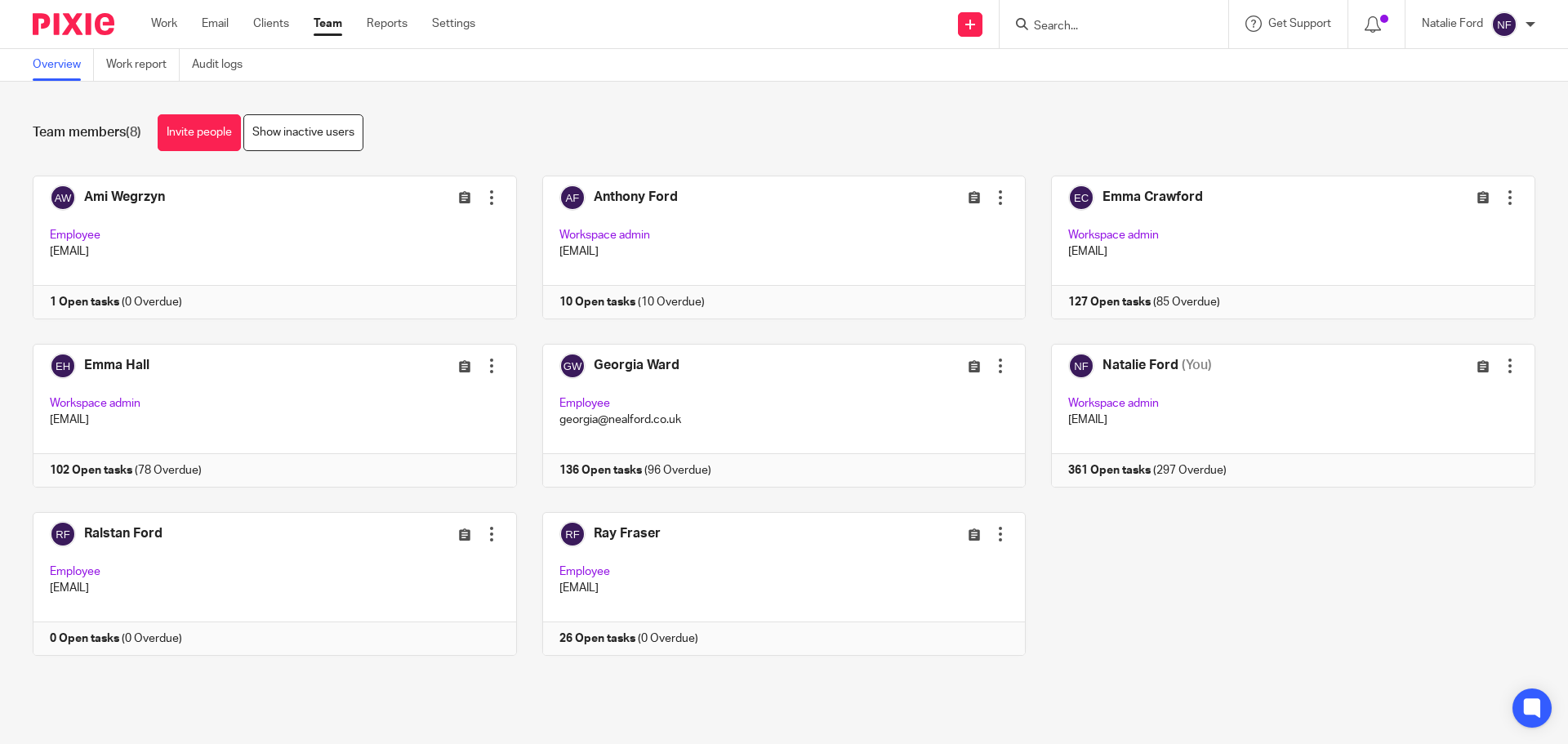 scroll, scrollTop: 0, scrollLeft: 0, axis: both 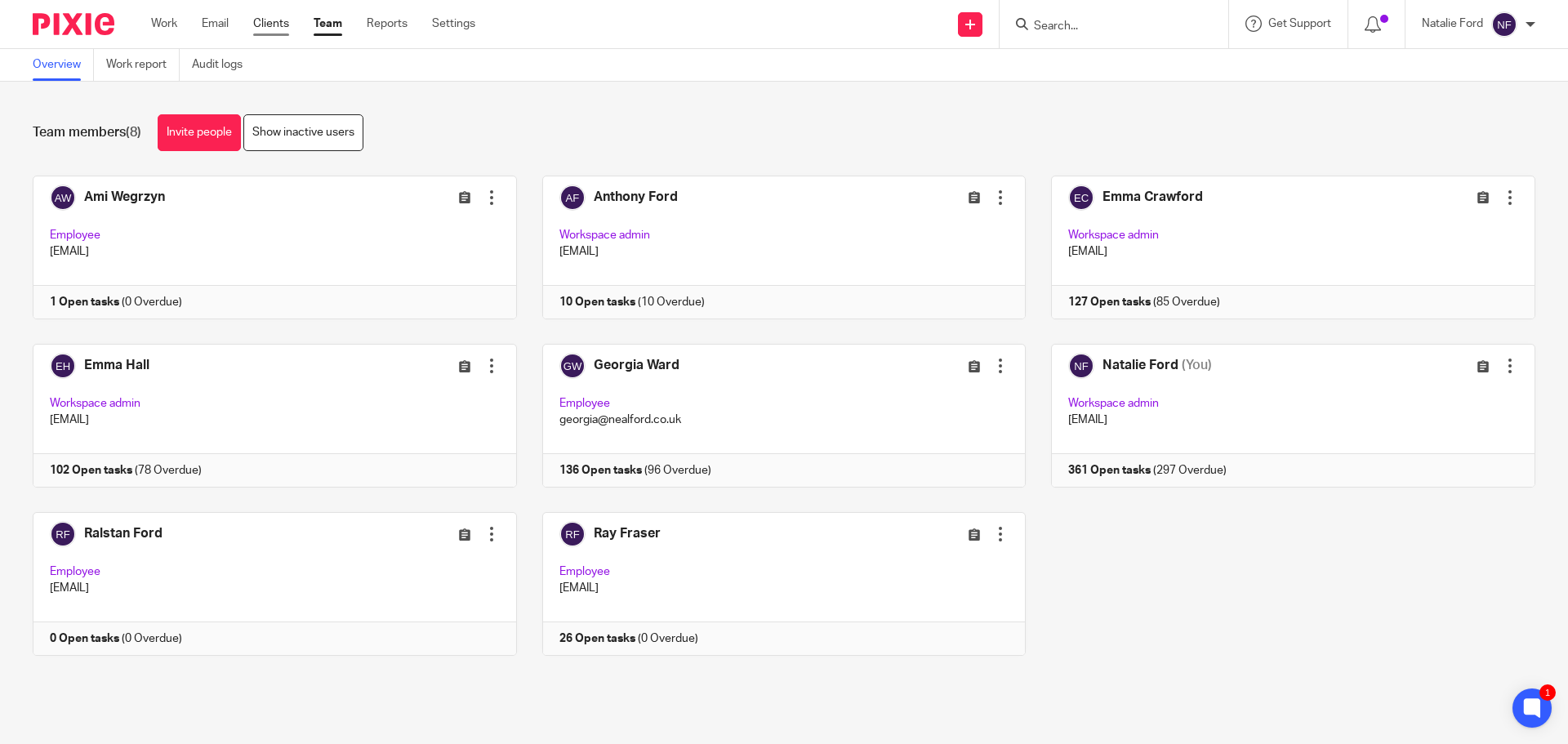 click on "Clients" at bounding box center (271, 24) 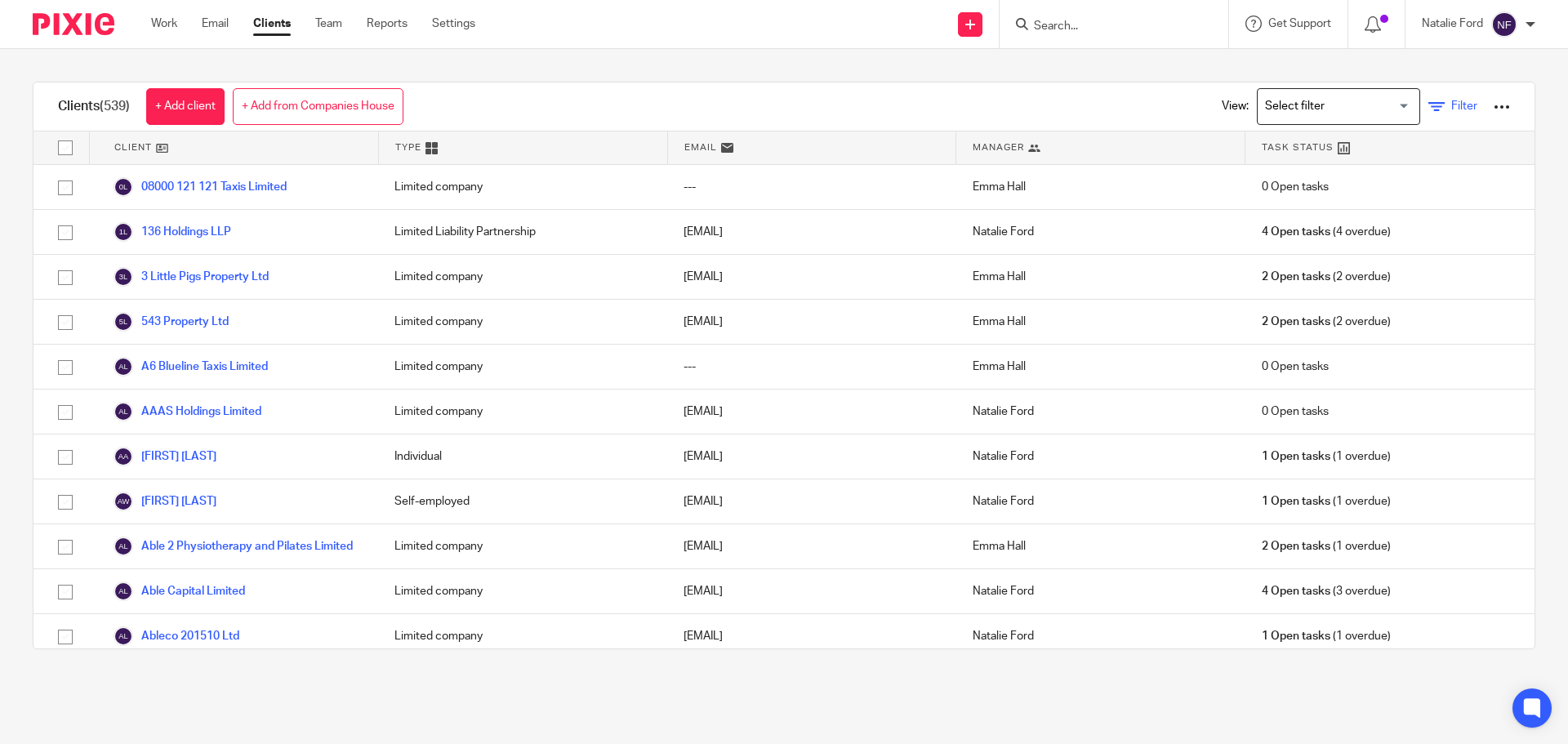 click at bounding box center [1334, 106] 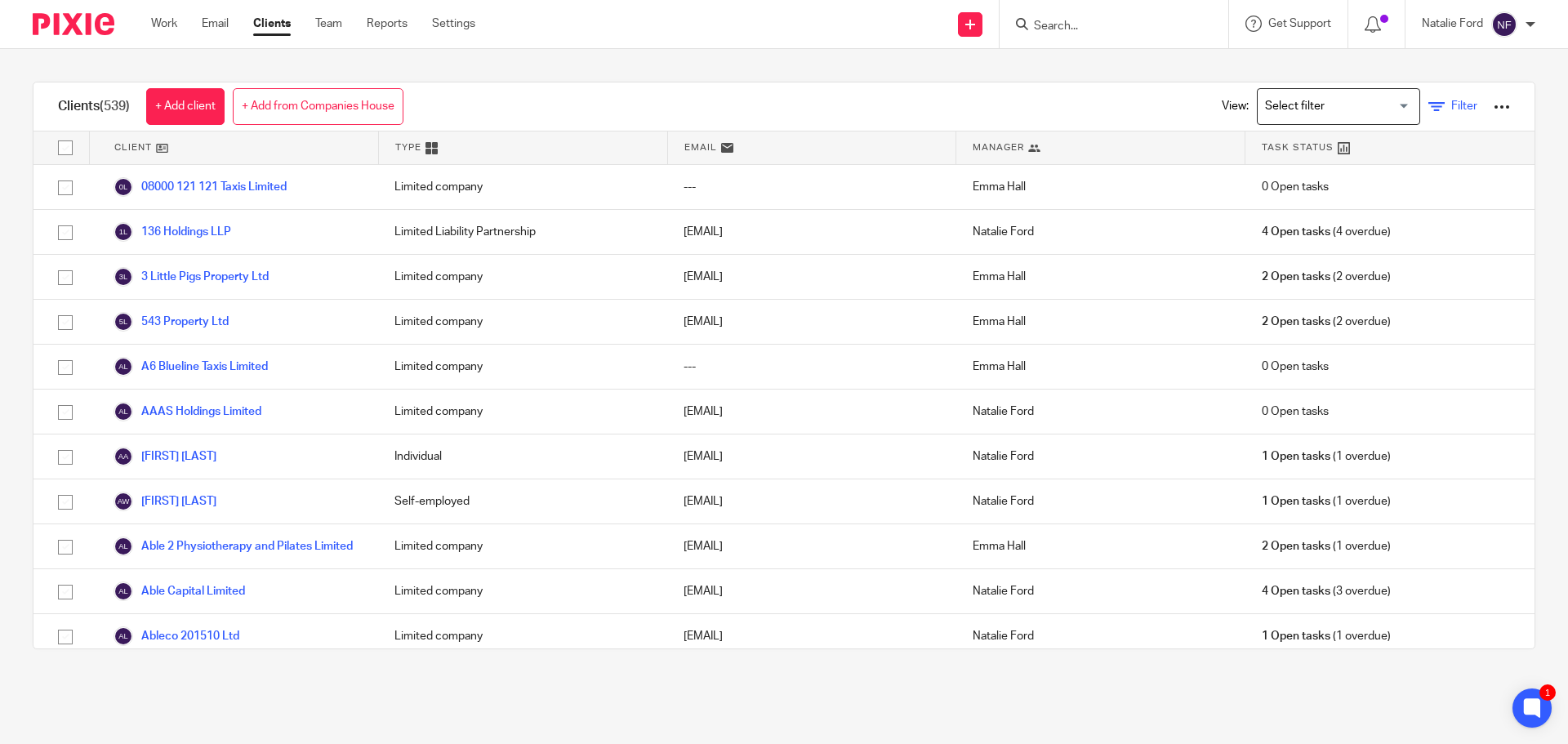 click at bounding box center [1437, 107] 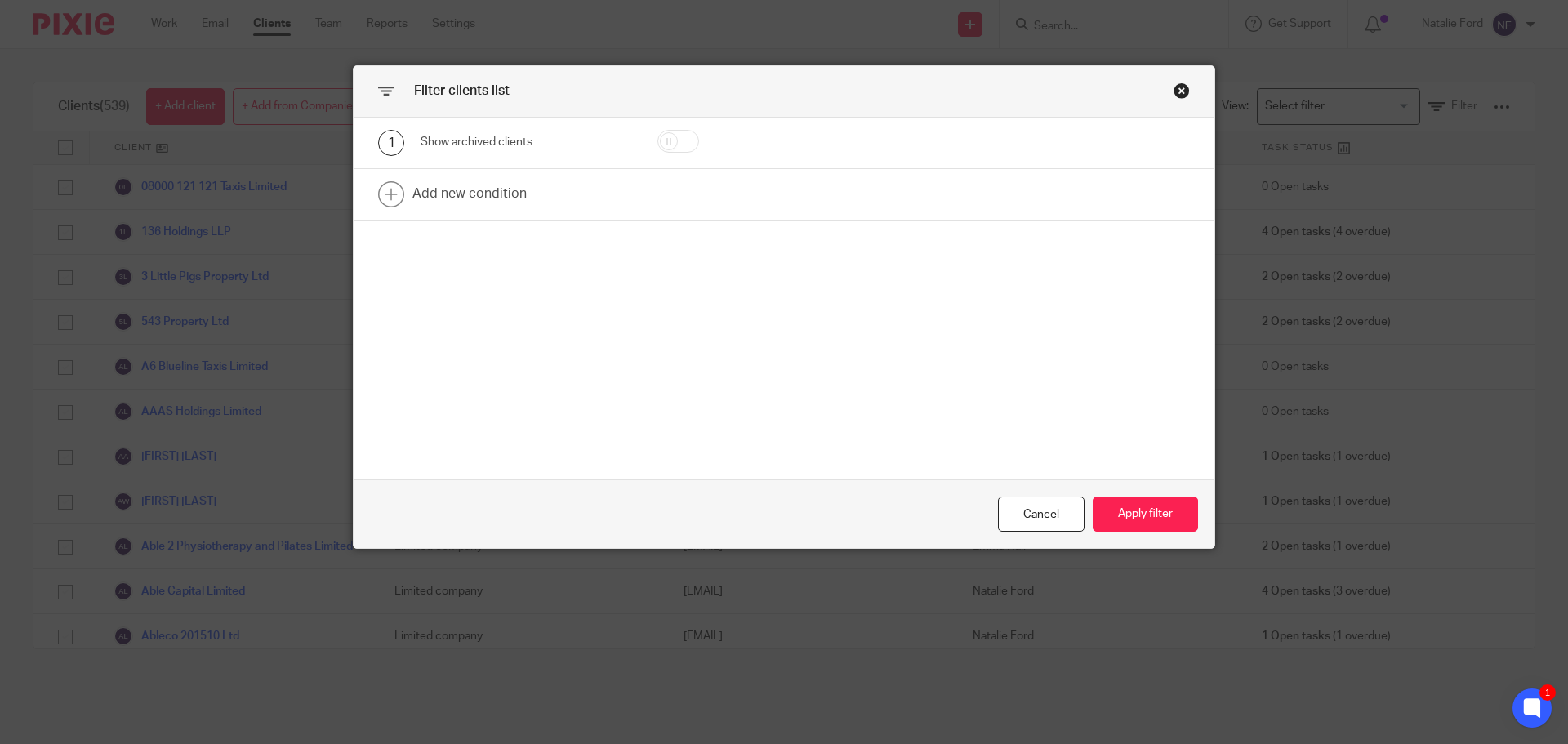click at bounding box center (678, 141) 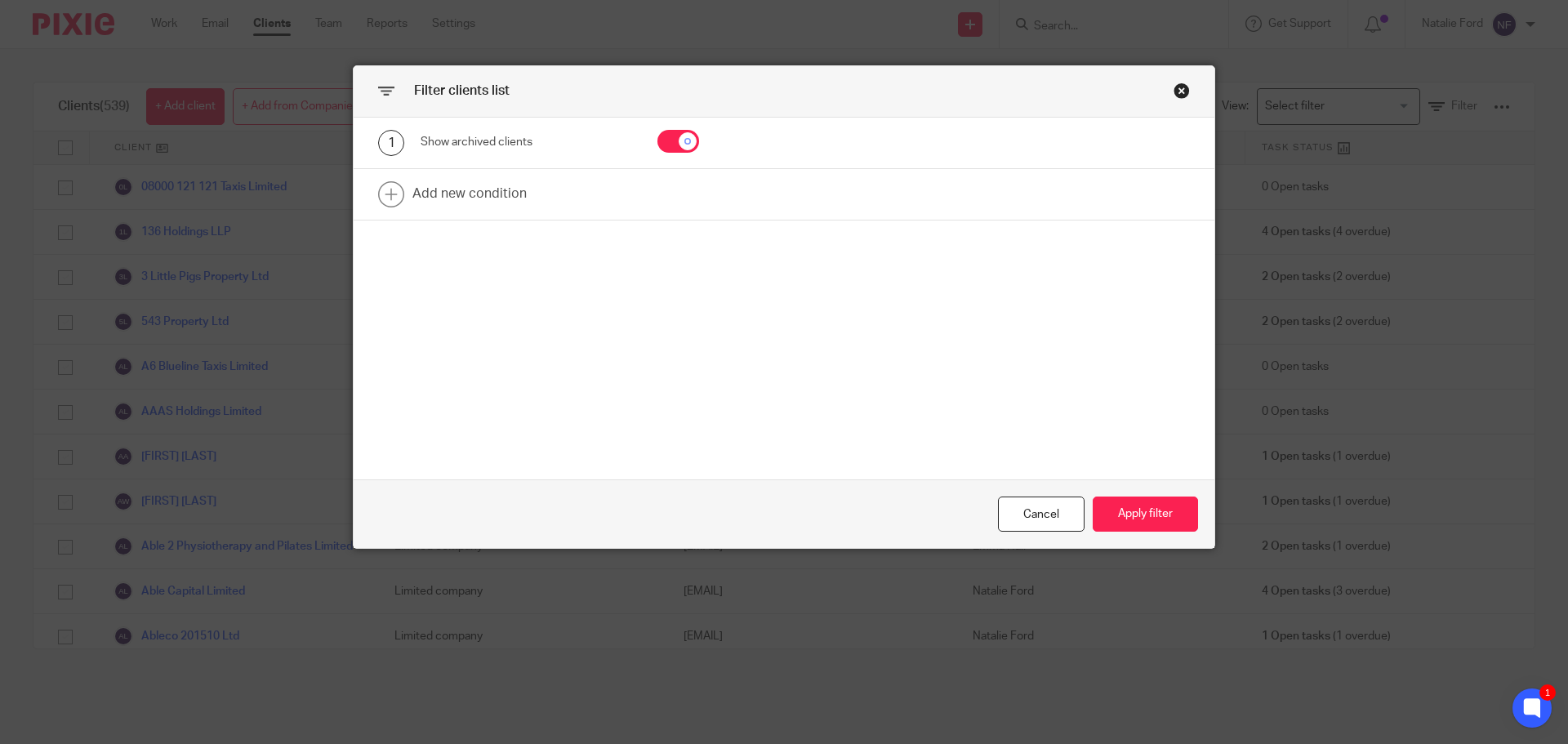 click at bounding box center (678, 141) 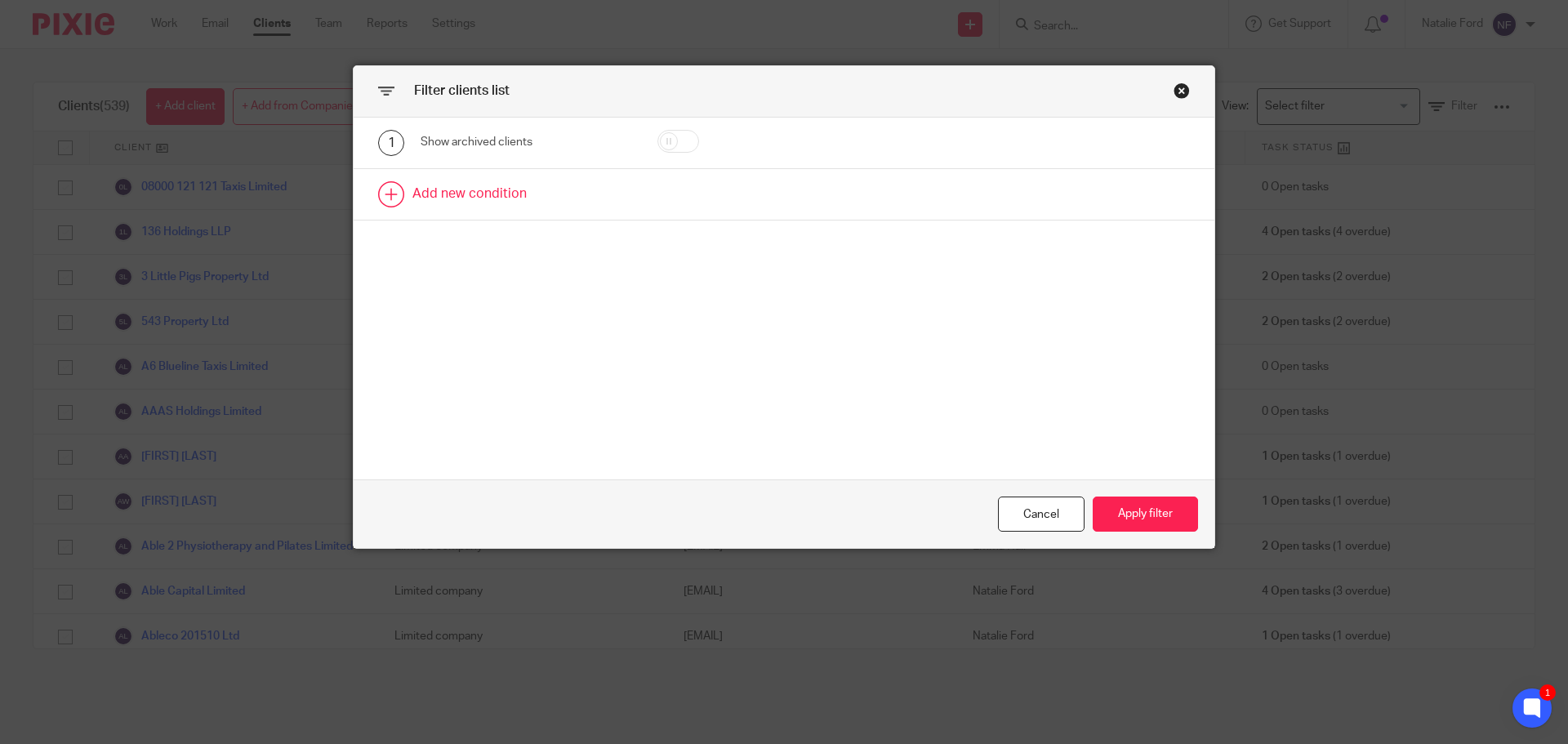 click at bounding box center [784, 194] 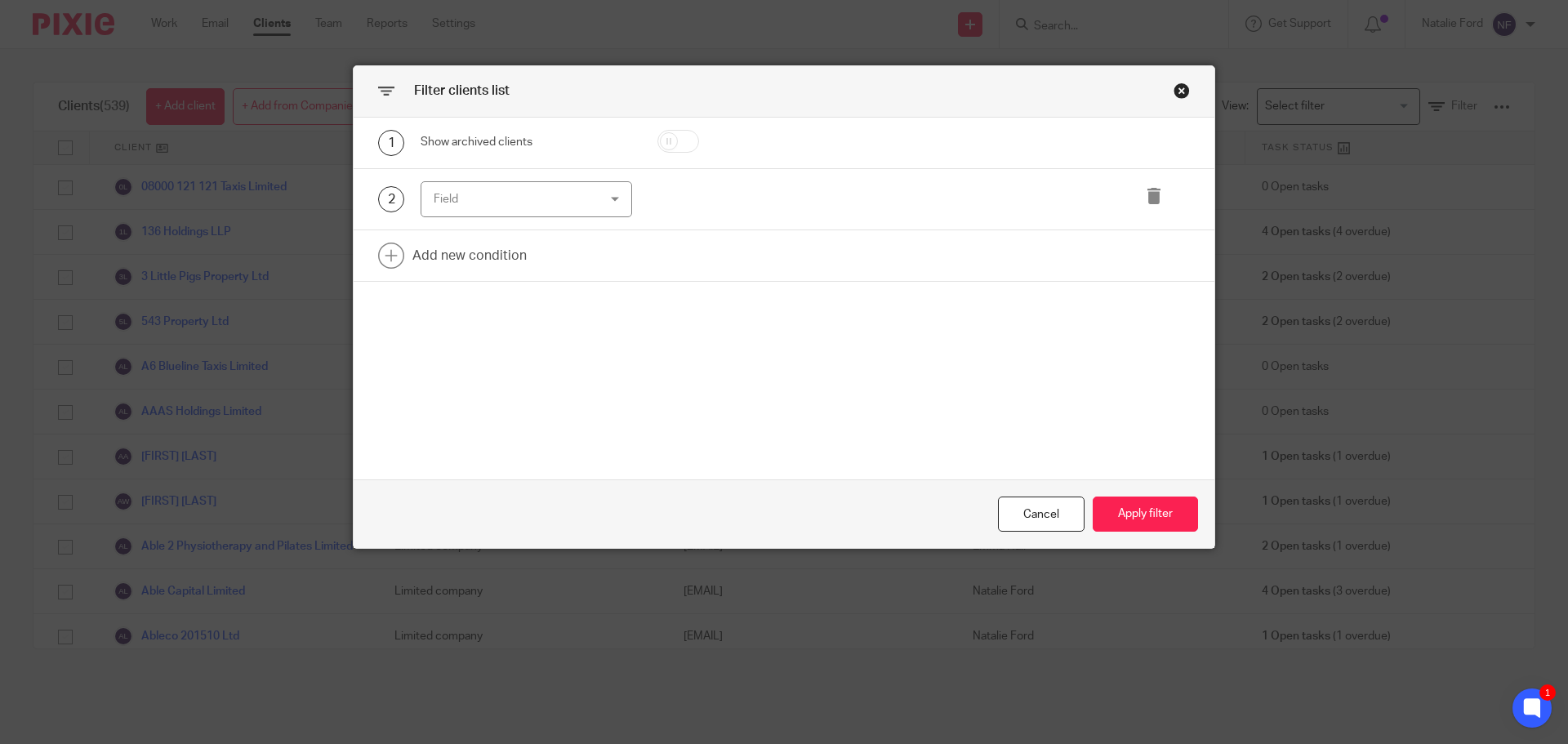 click on "Field" at bounding box center (512, 199) 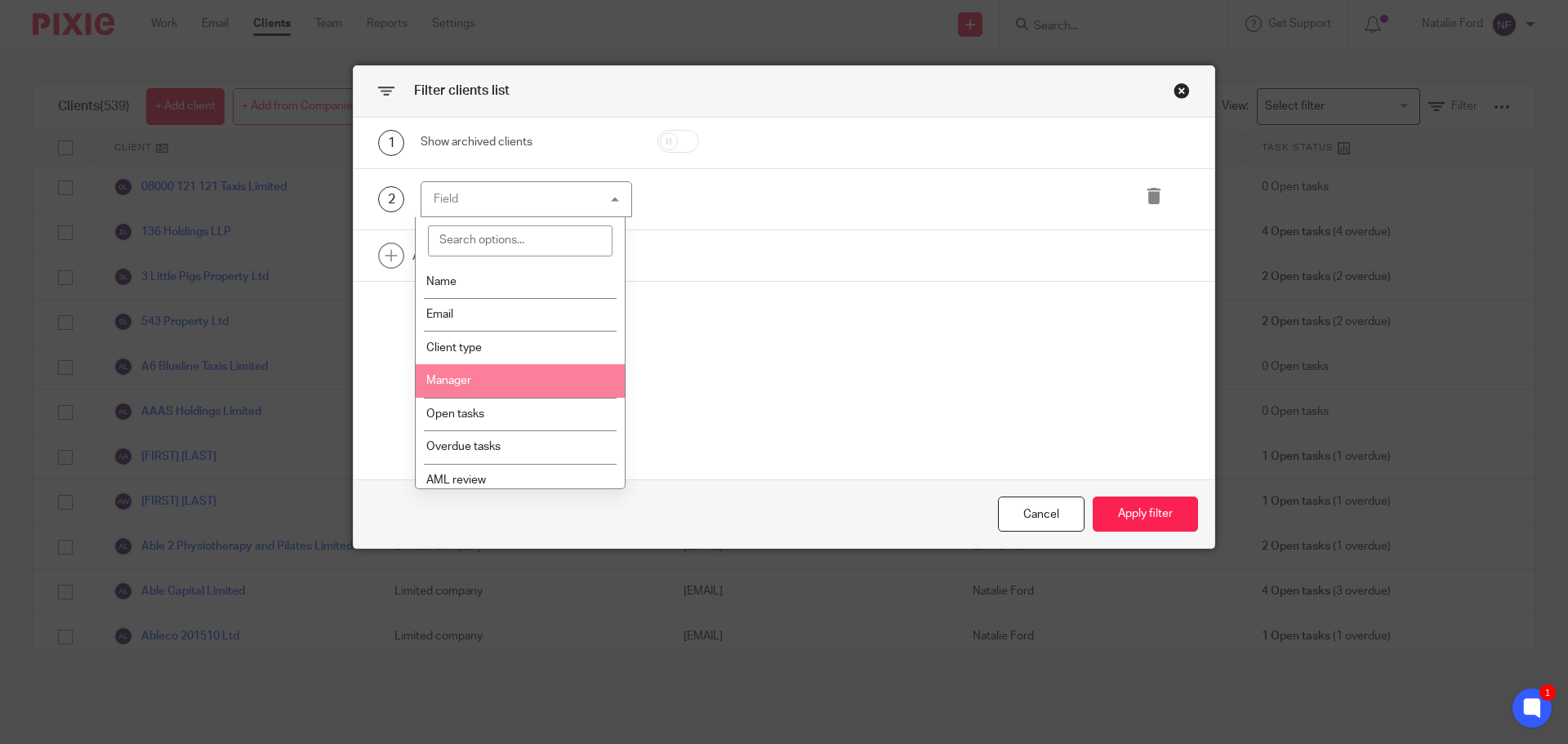 click on "Manager" at bounding box center [520, 381] 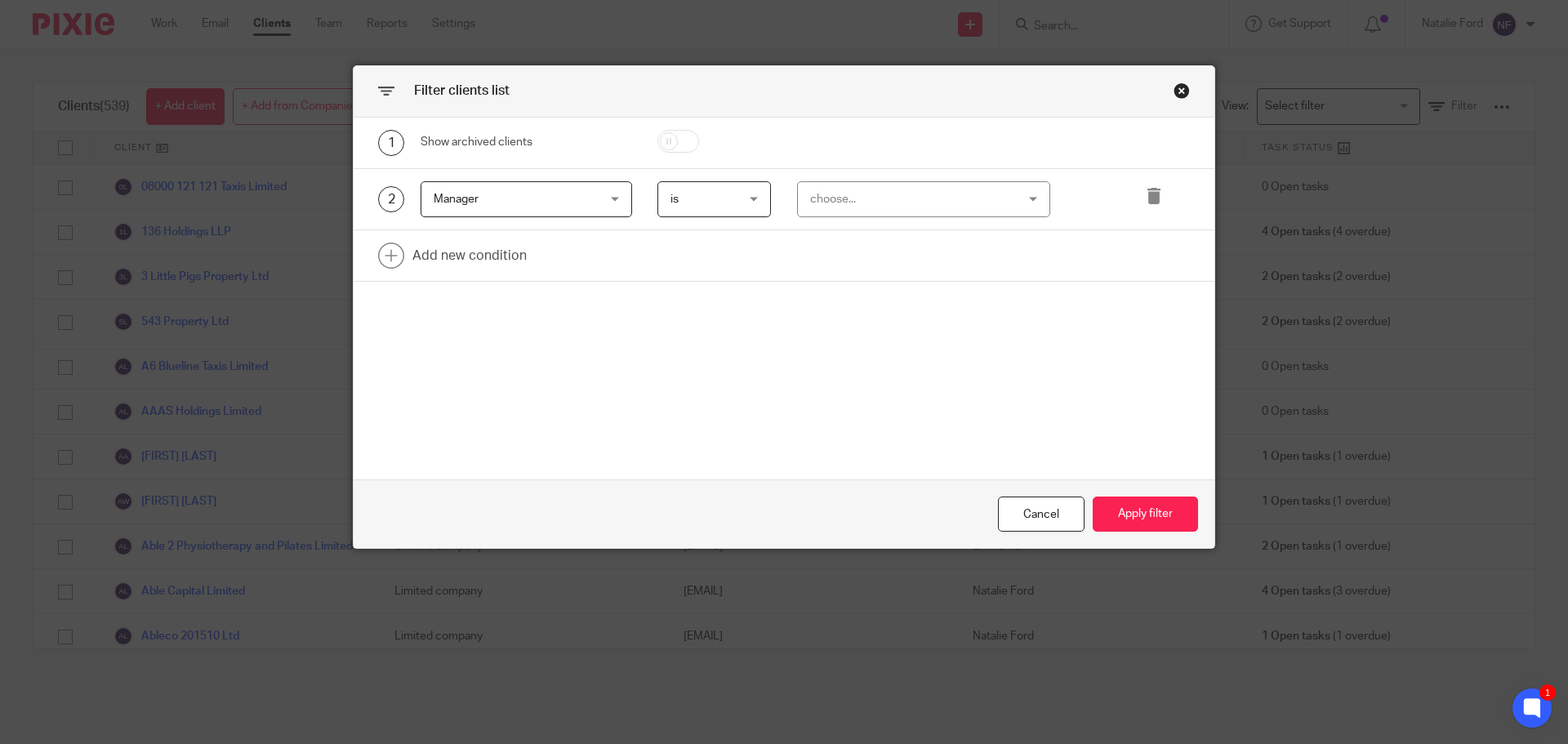 click on "choose..." at bounding box center (906, 199) 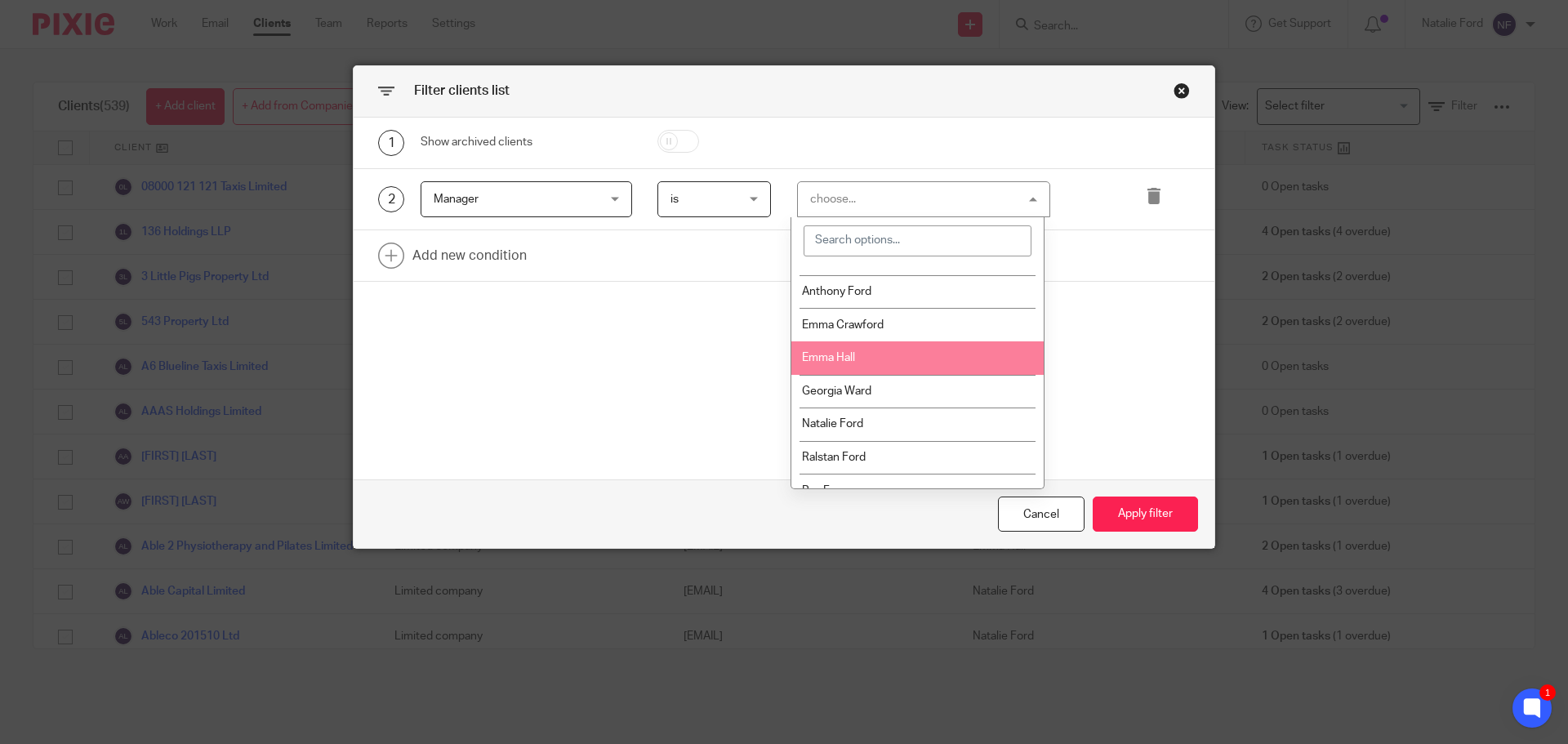 scroll, scrollTop: 42, scrollLeft: 0, axis: vertical 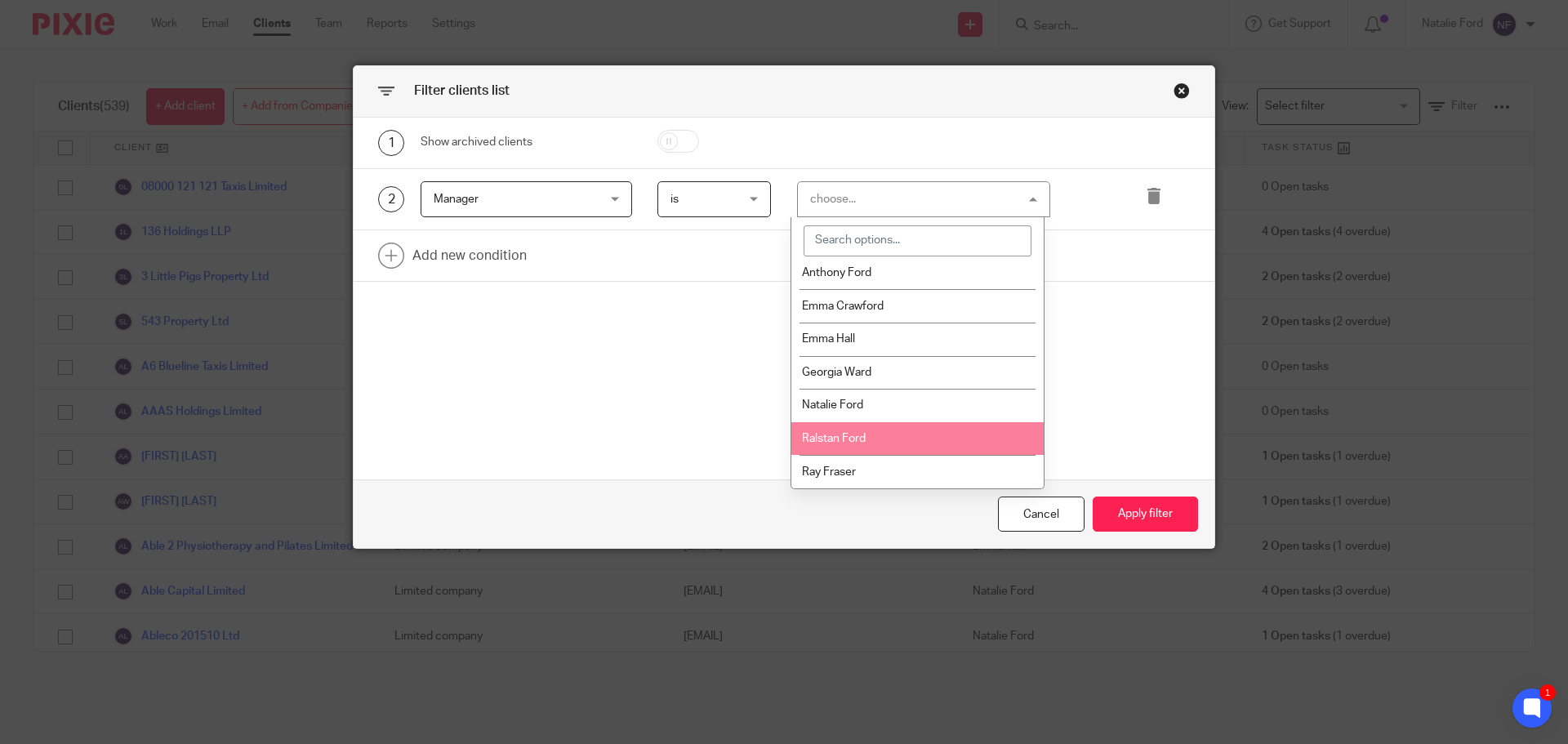 click on "Ralstan Ford" at bounding box center (917, 439) 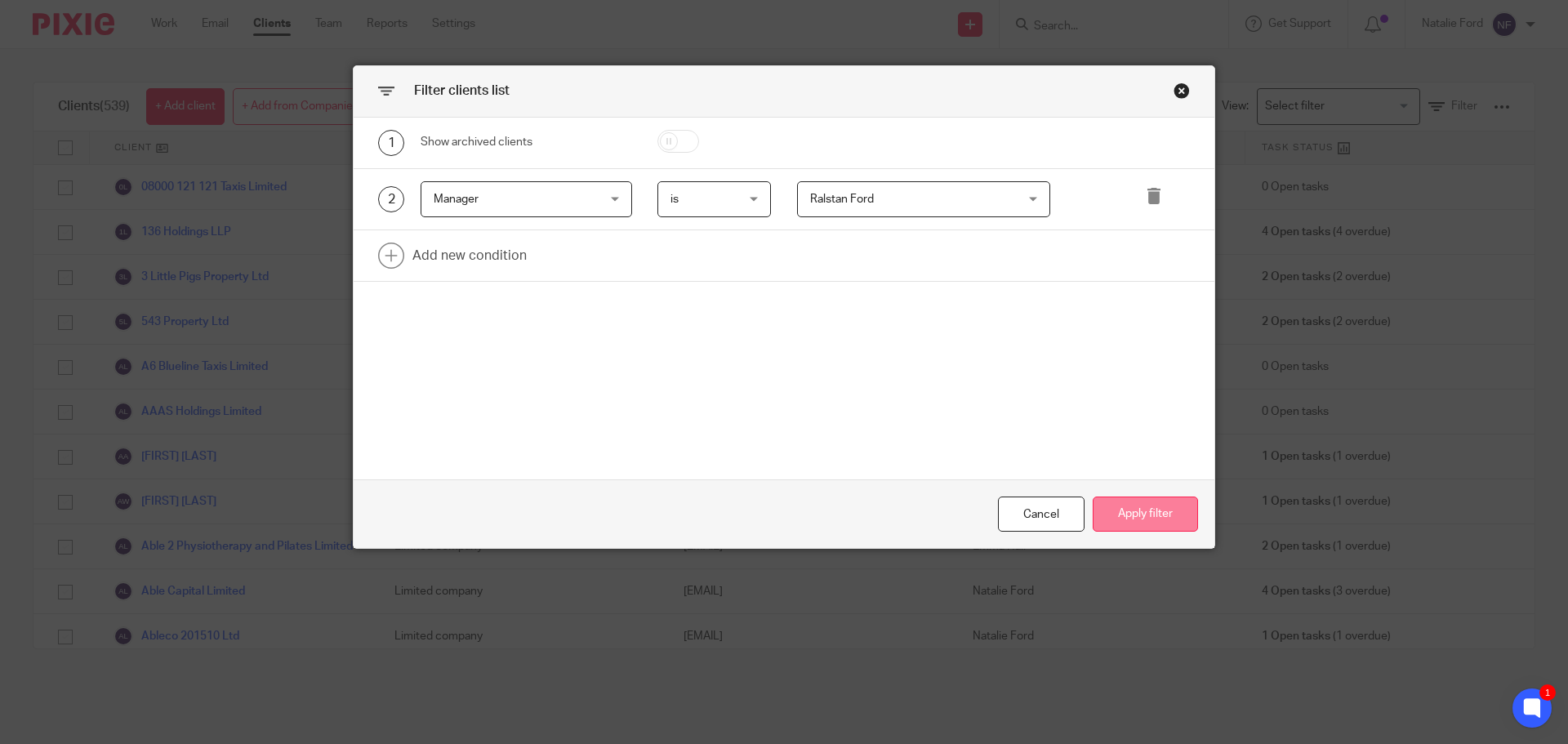 click on "Apply filter" at bounding box center [1145, 514] 